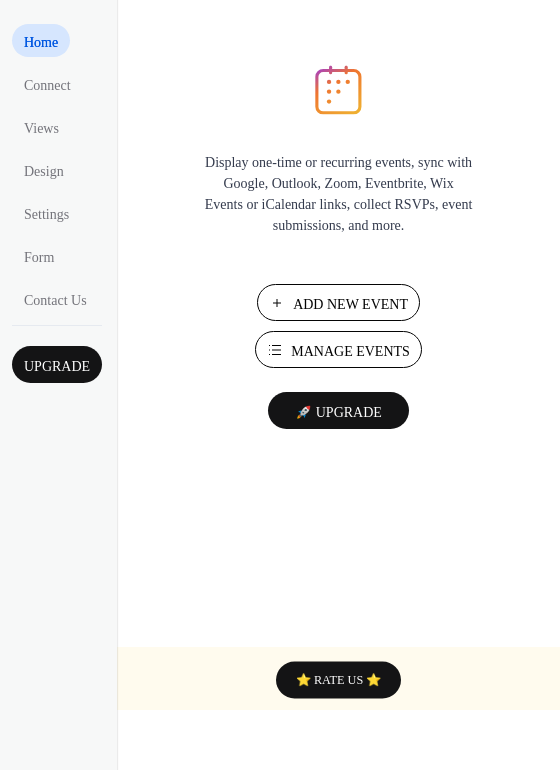 scroll, scrollTop: 0, scrollLeft: 0, axis: both 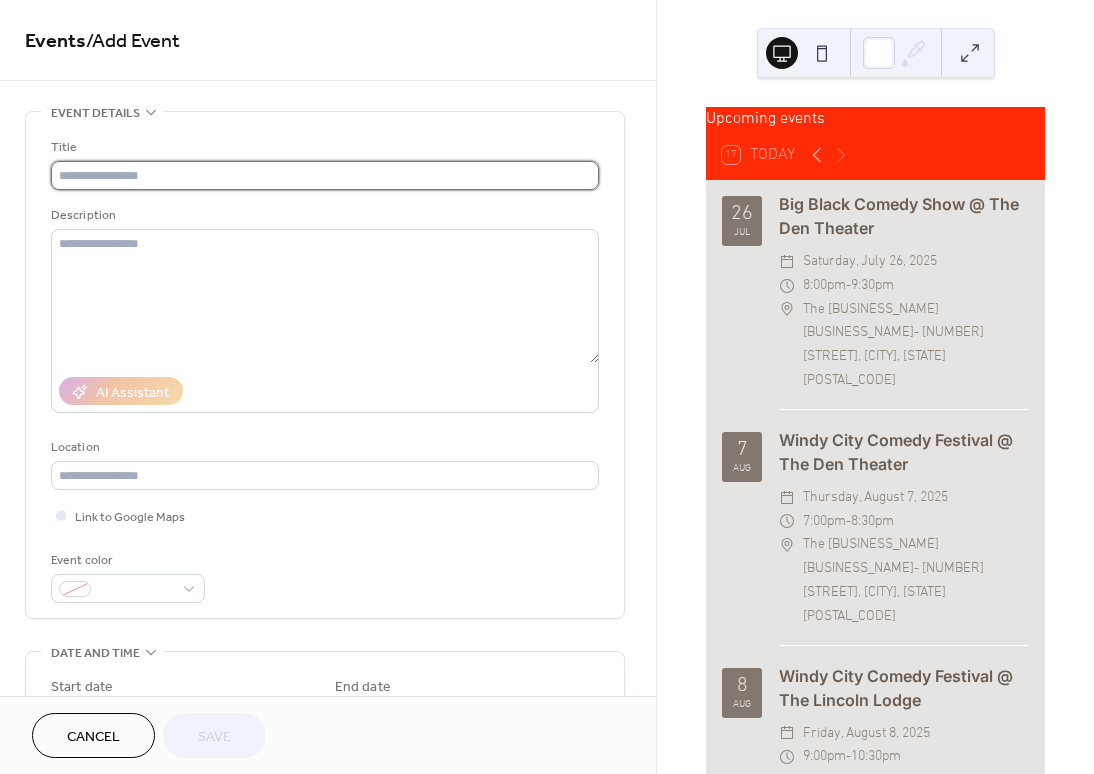 click at bounding box center (325, 175) 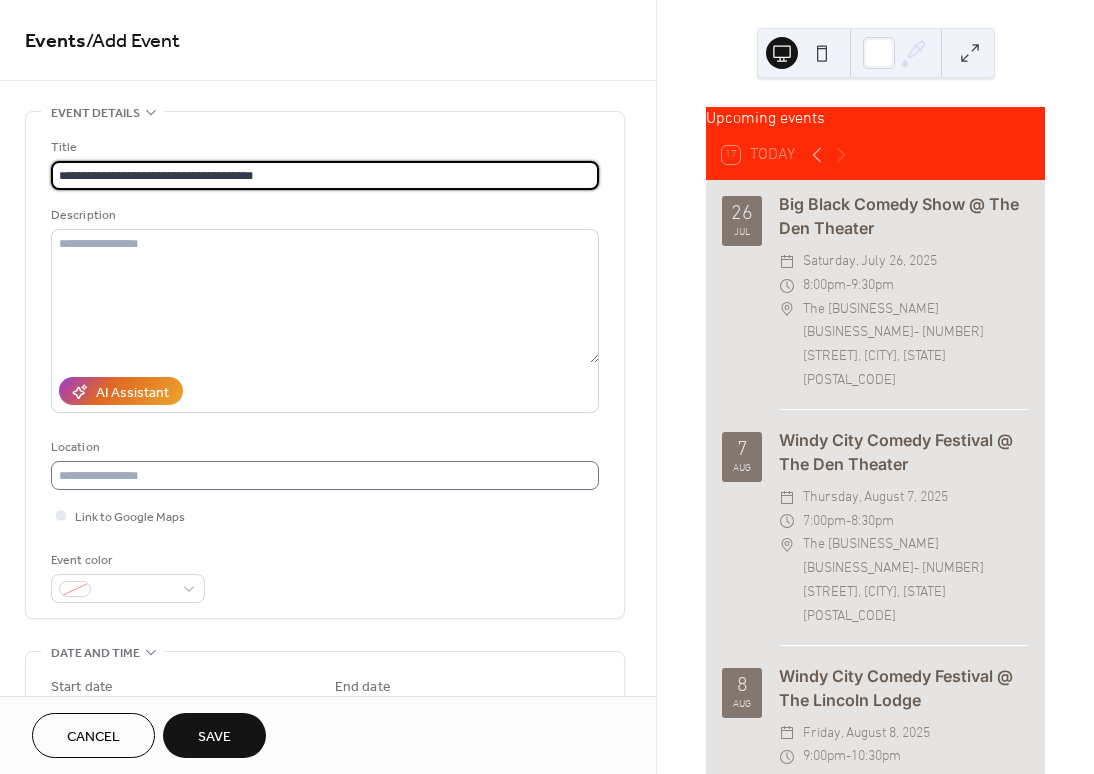 type on "**********" 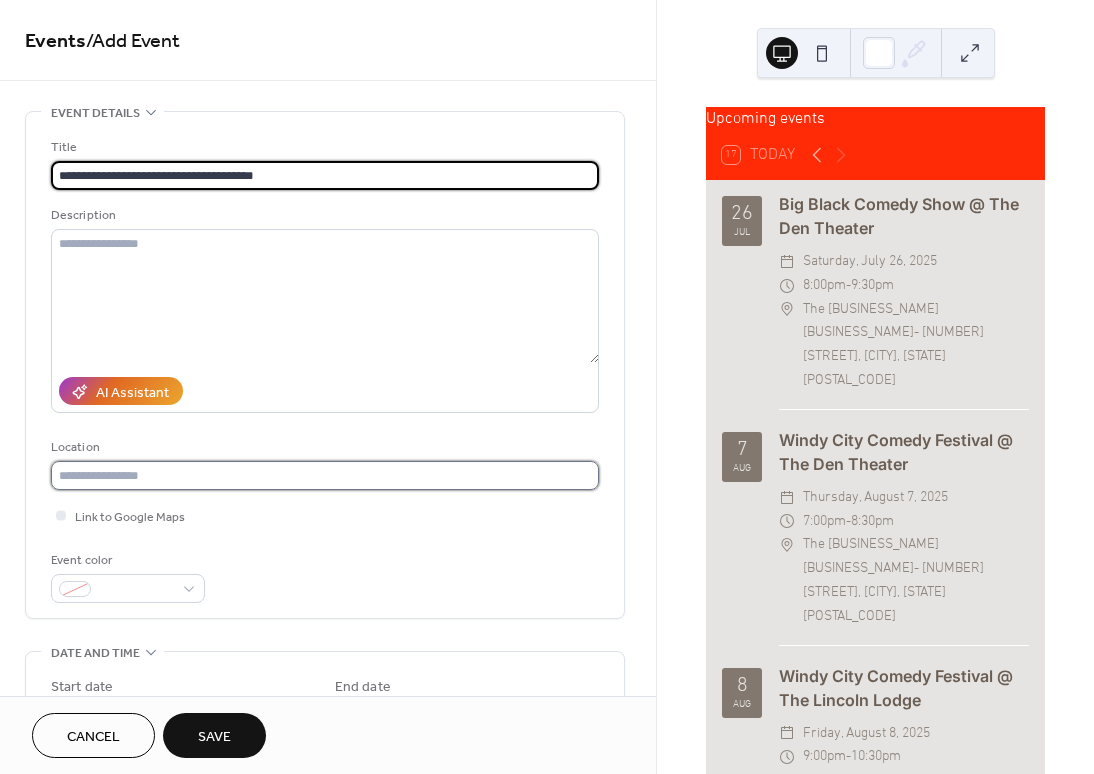 click at bounding box center [325, 475] 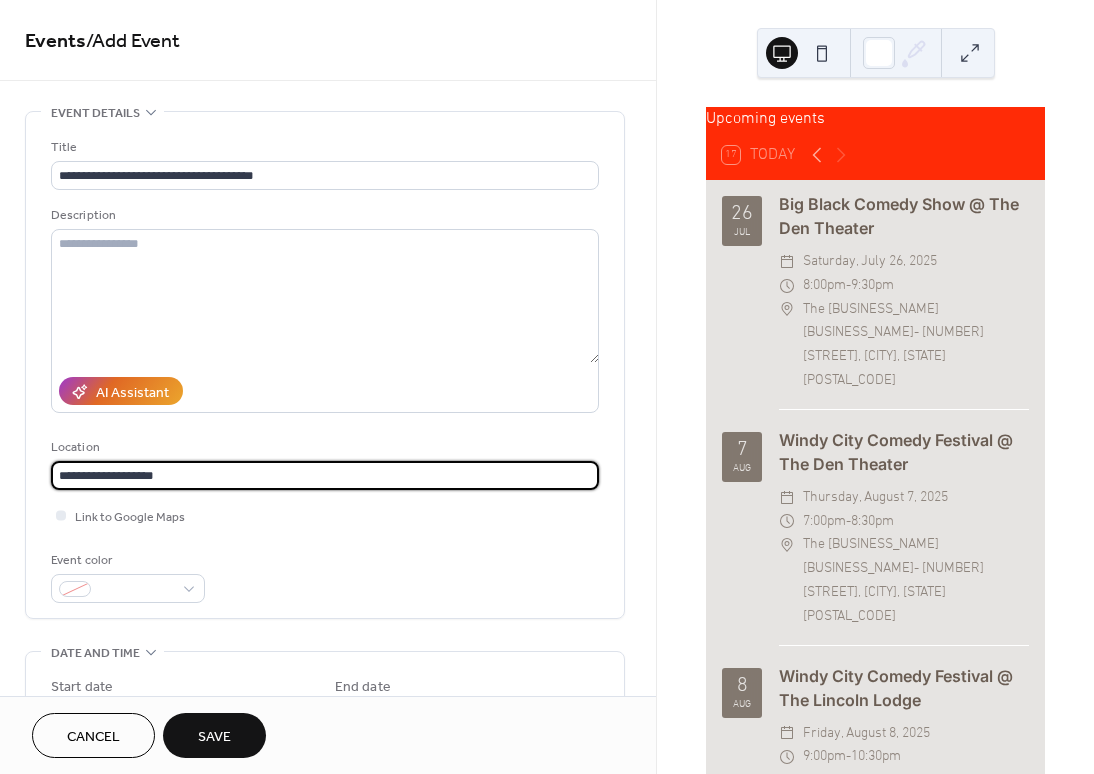 paste on "**********" 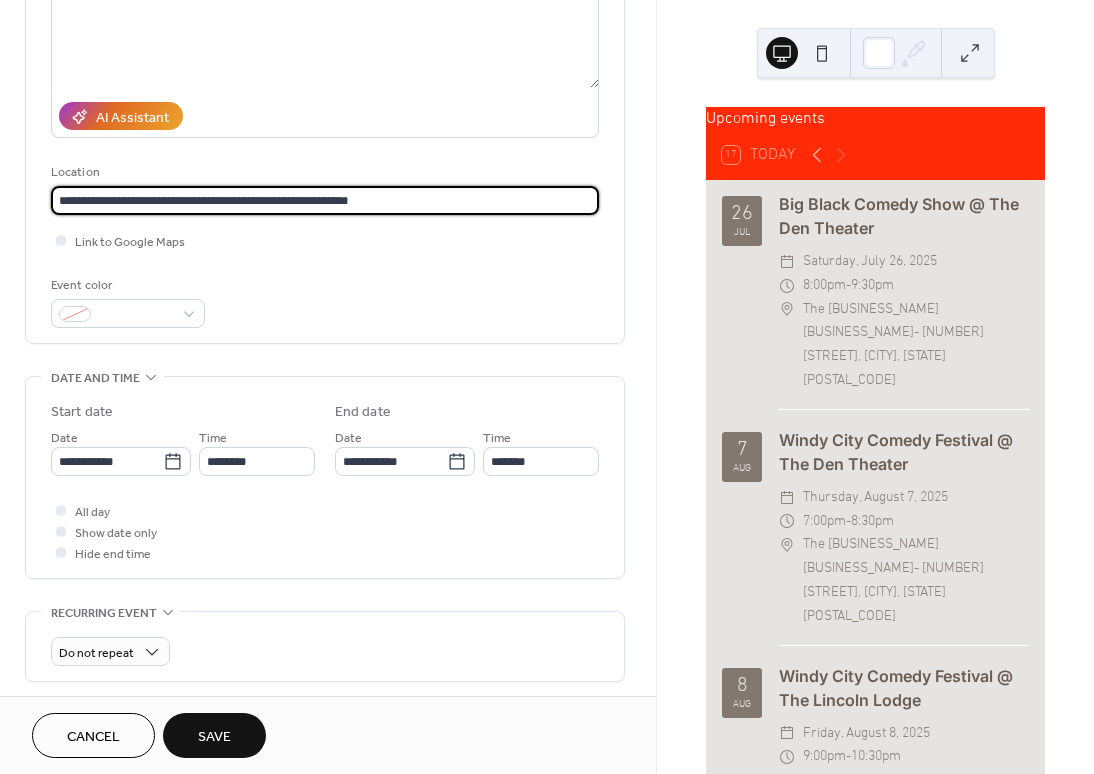 scroll, scrollTop: 279, scrollLeft: 0, axis: vertical 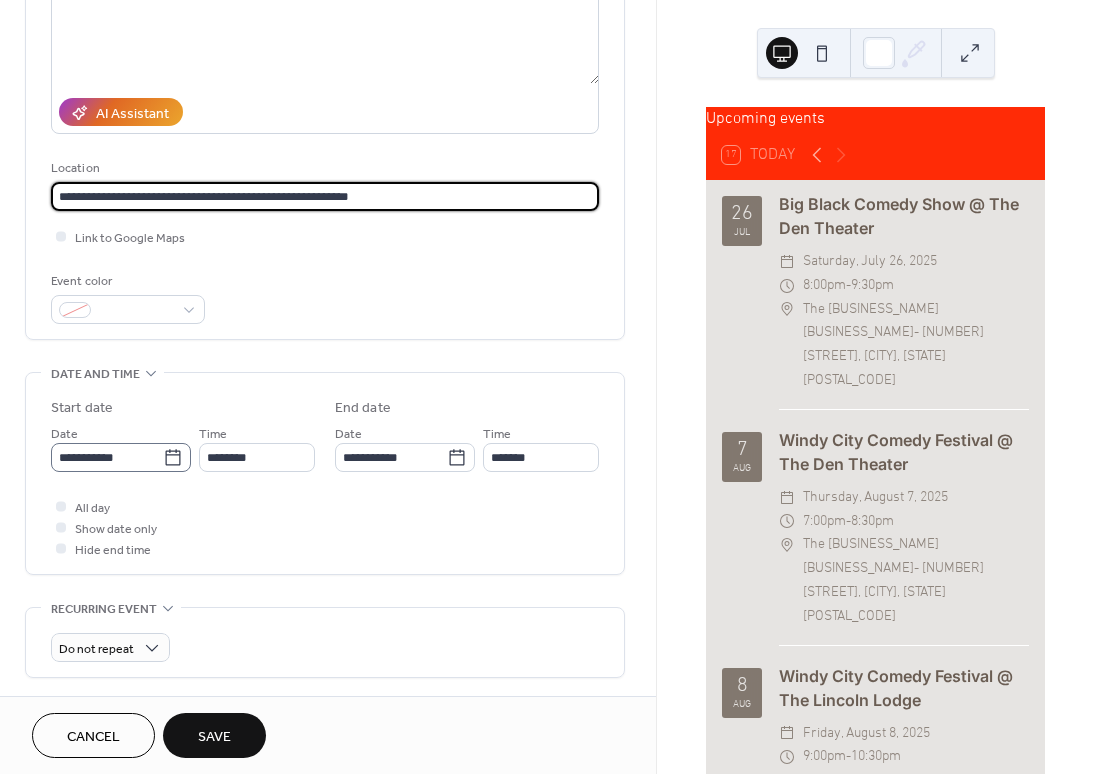 type on "**********" 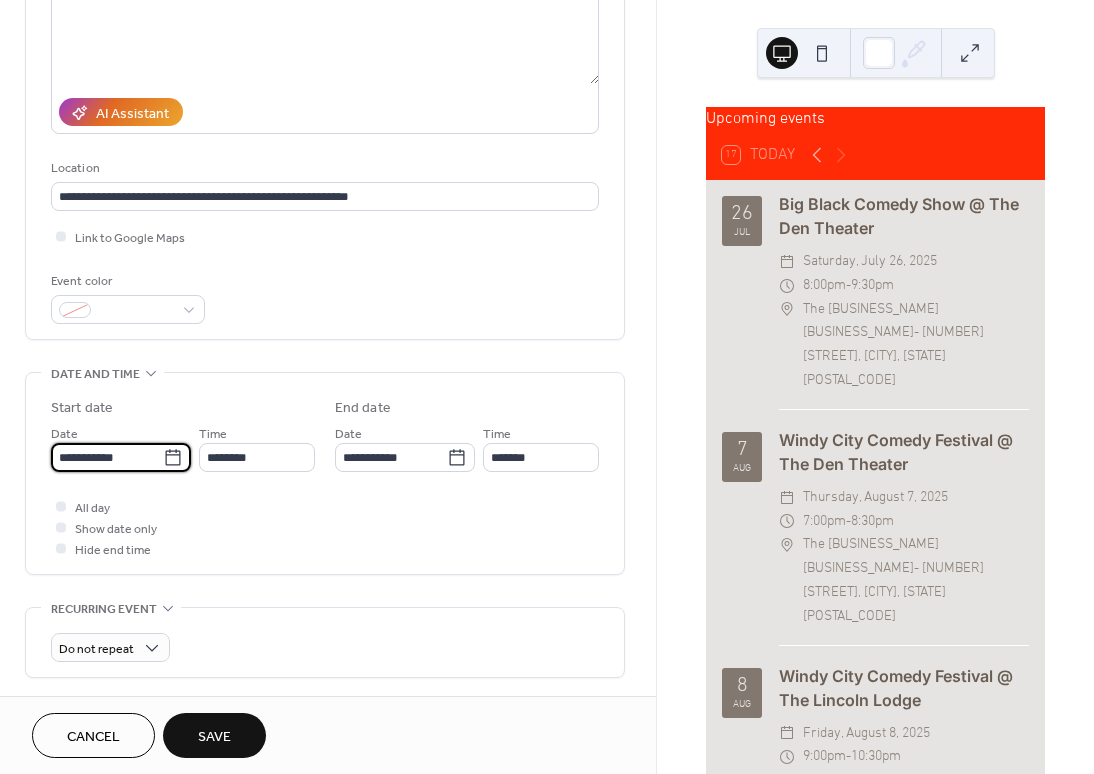 click on "**********" at bounding box center (107, 457) 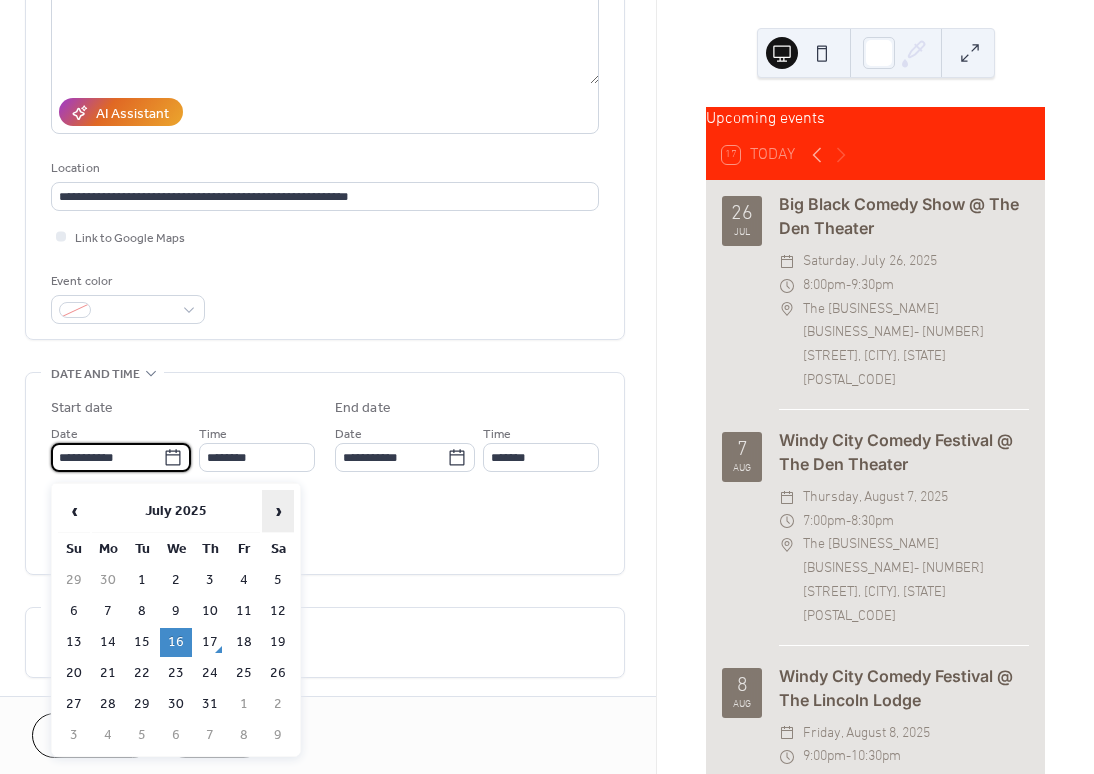 click on "›" at bounding box center [278, 511] 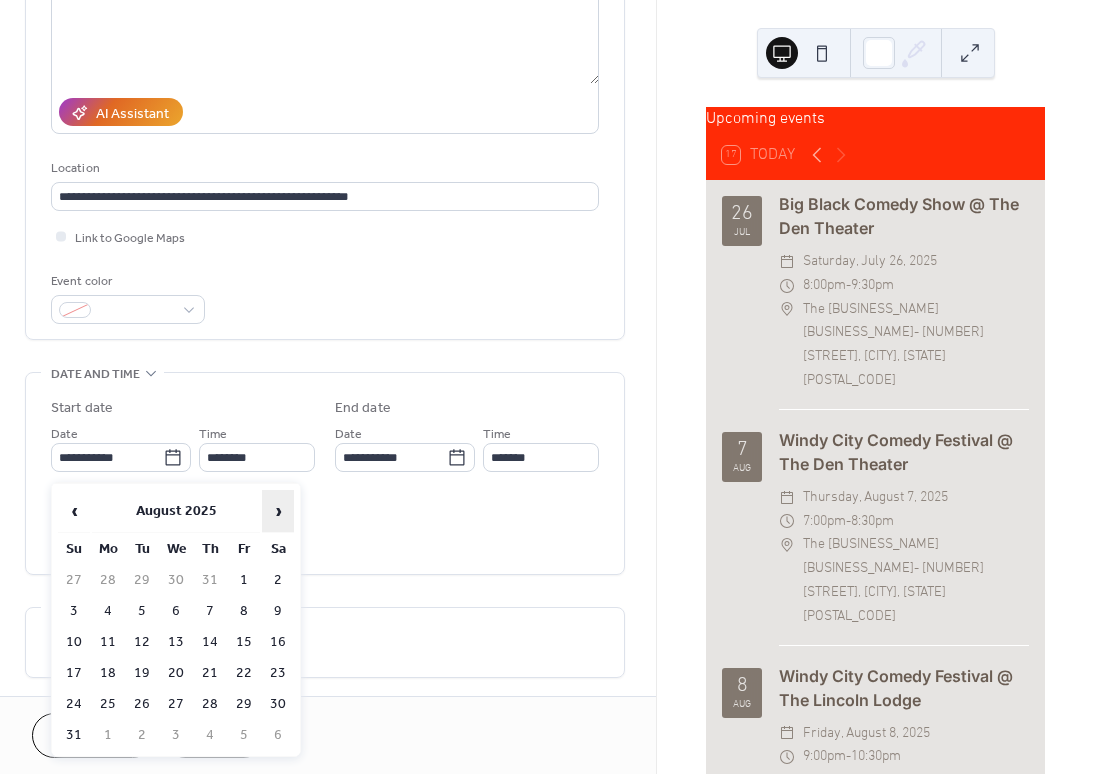 click on "›" at bounding box center (278, 511) 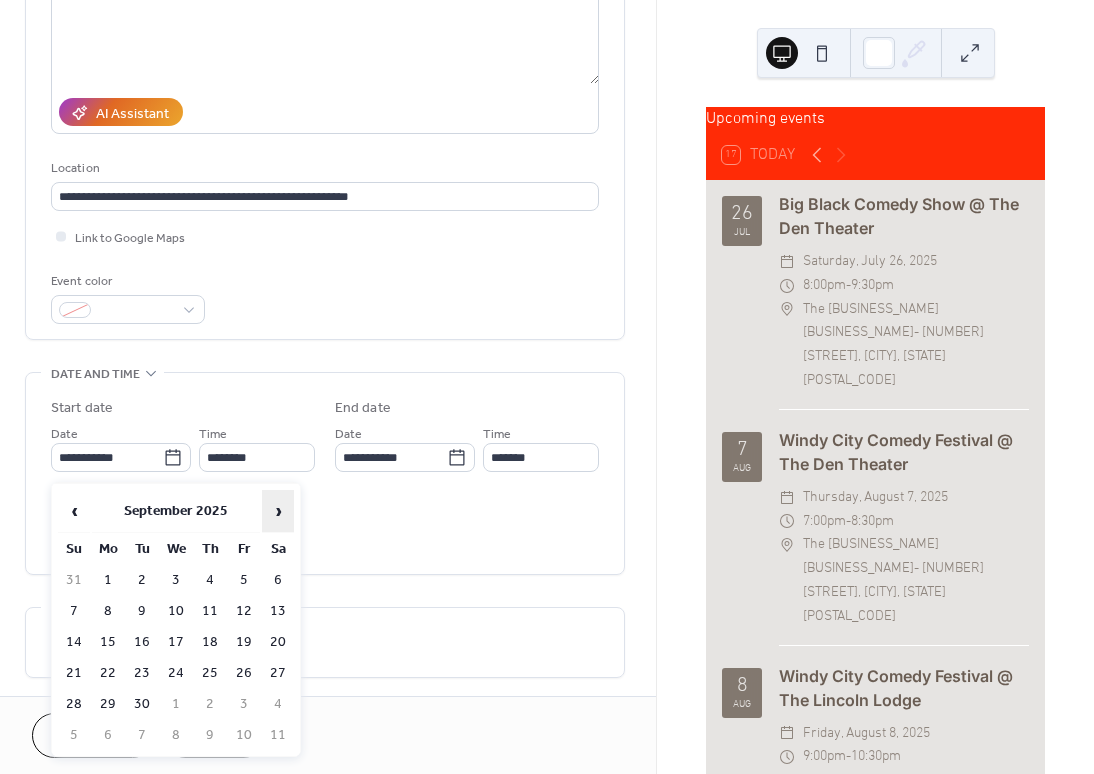 click on "›" at bounding box center [278, 511] 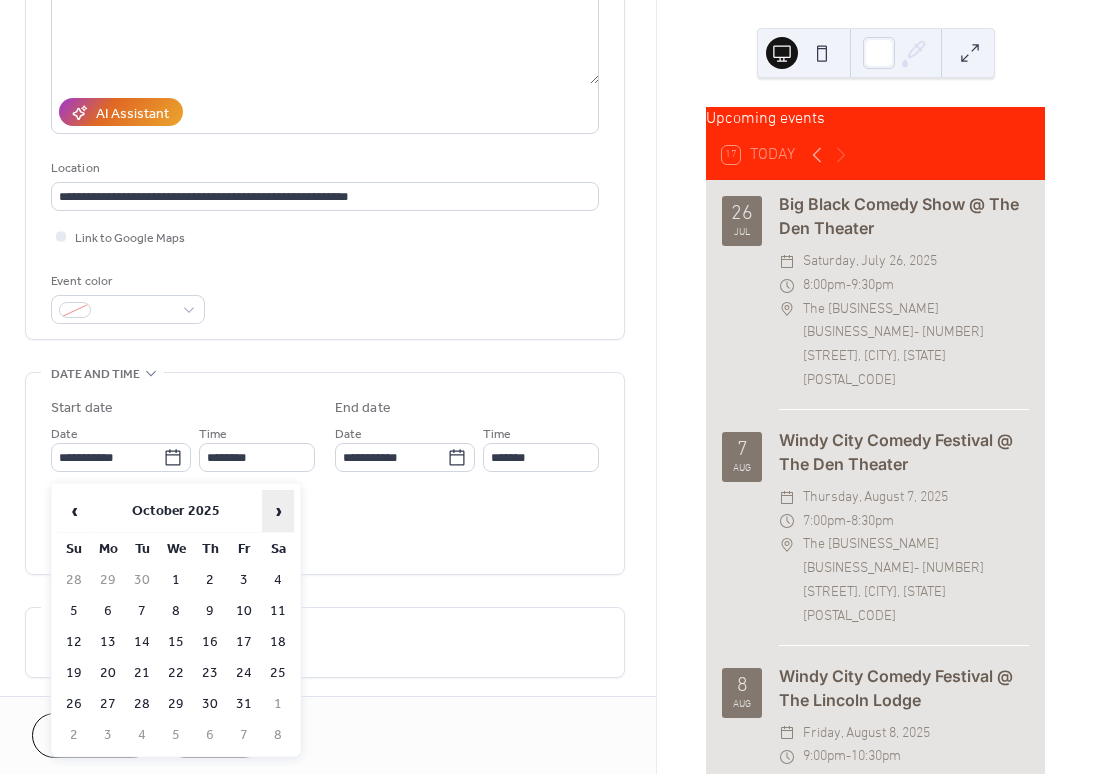 click on "›" at bounding box center [278, 511] 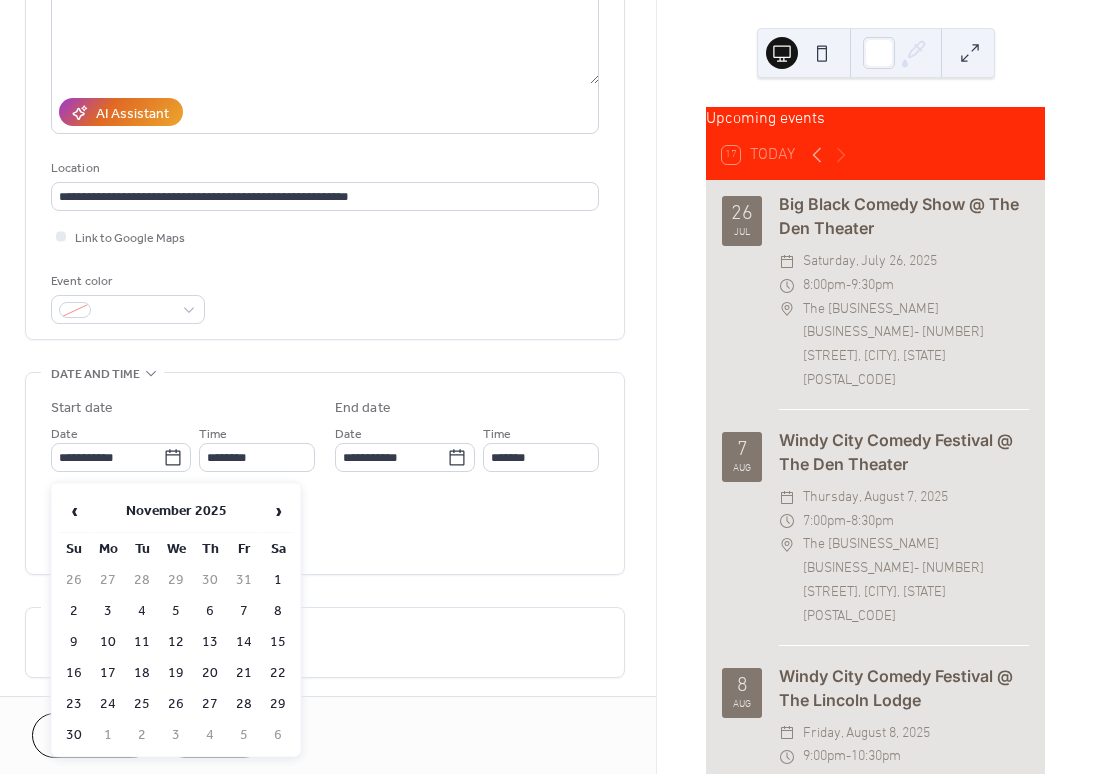 click on "13" at bounding box center (210, 642) 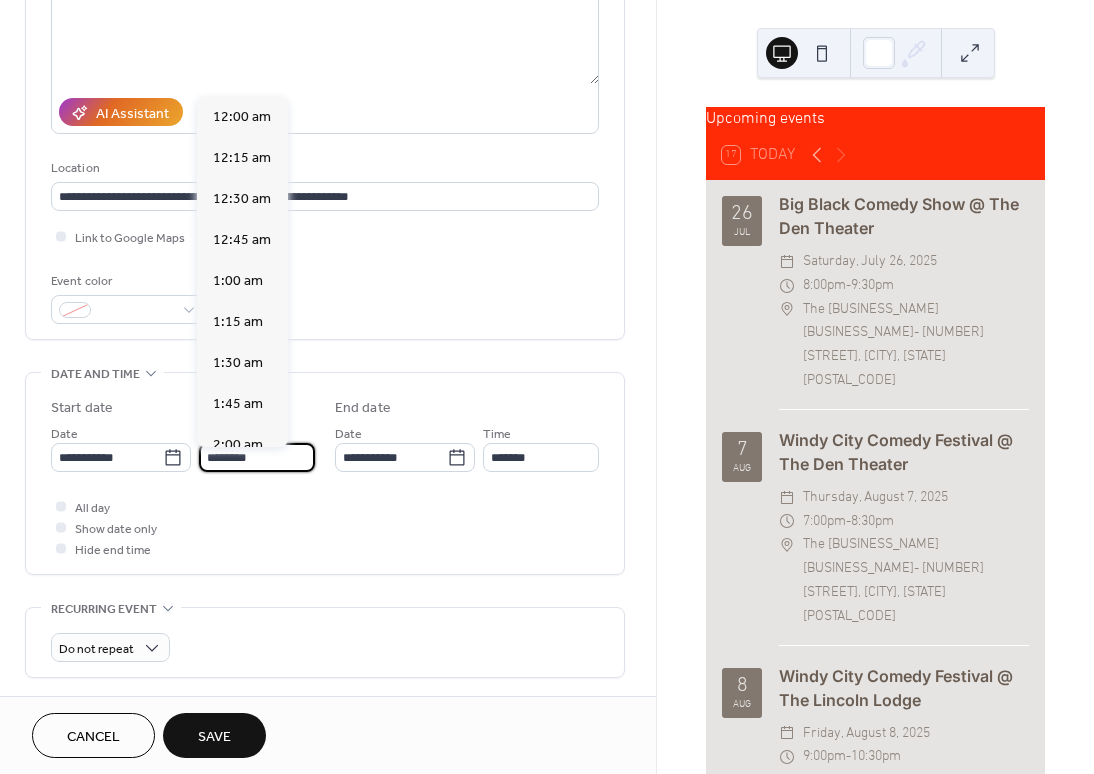 click on "********" at bounding box center (257, 457) 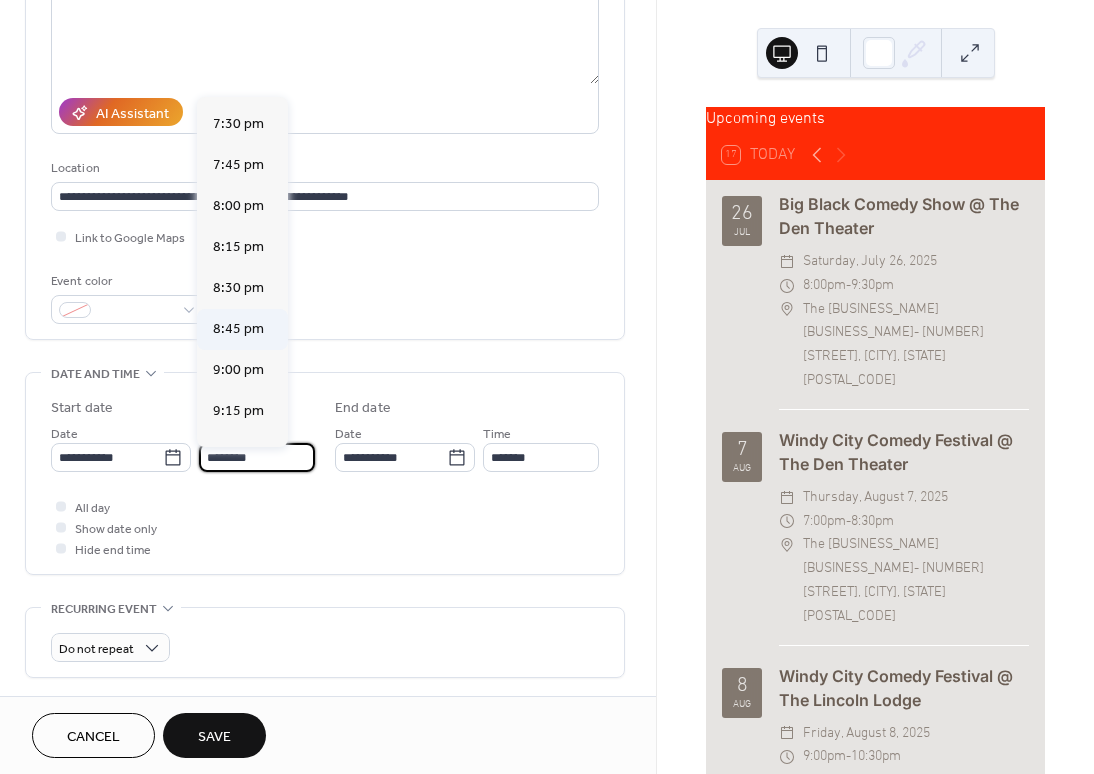 scroll, scrollTop: 3267, scrollLeft: 0, axis: vertical 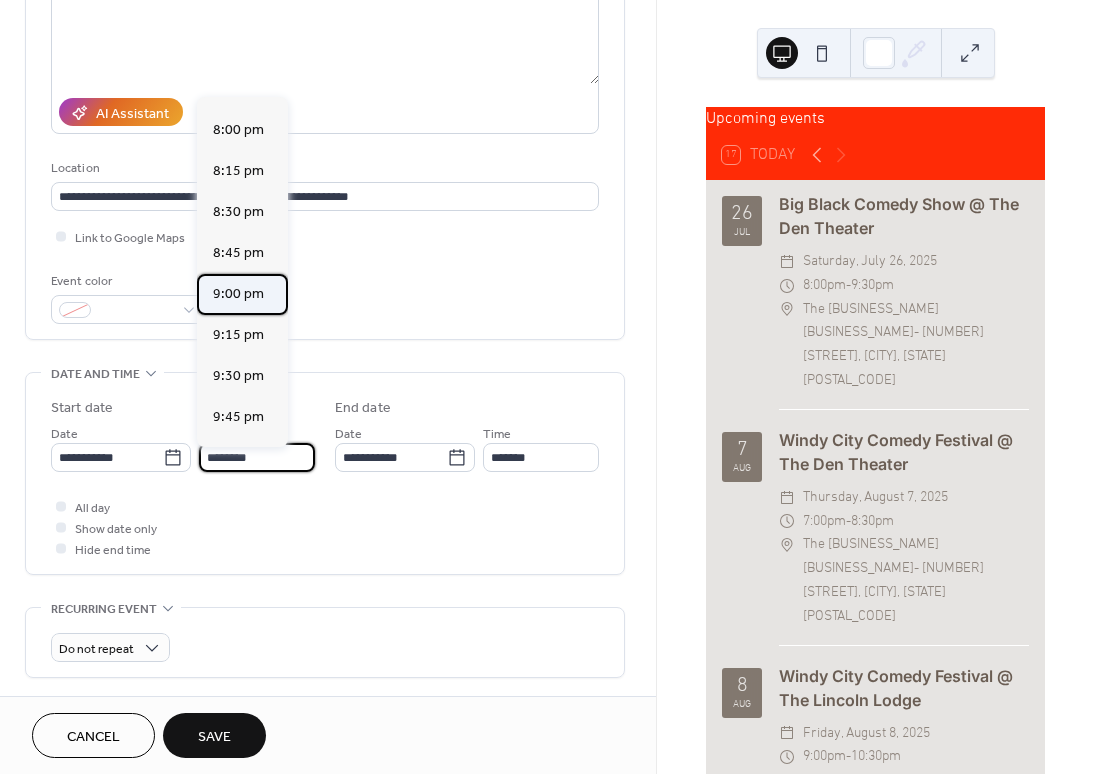 click on "9:00 pm" at bounding box center [238, 294] 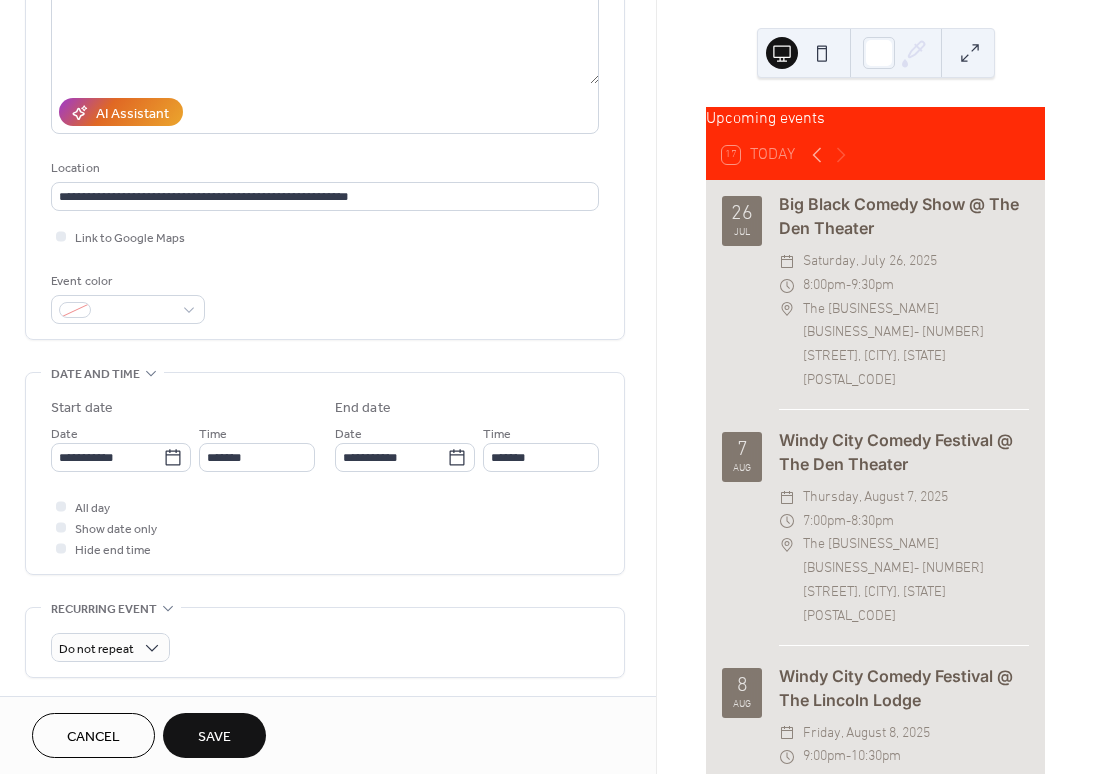 type on "*******" 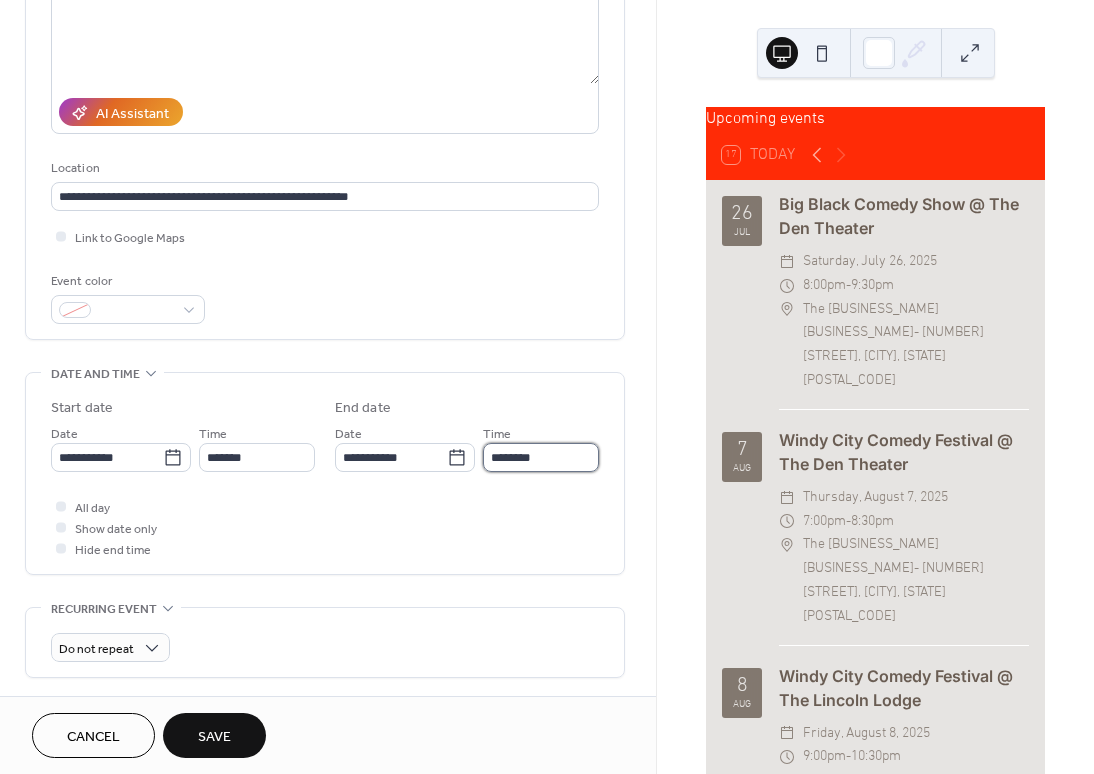 click on "********" at bounding box center (541, 457) 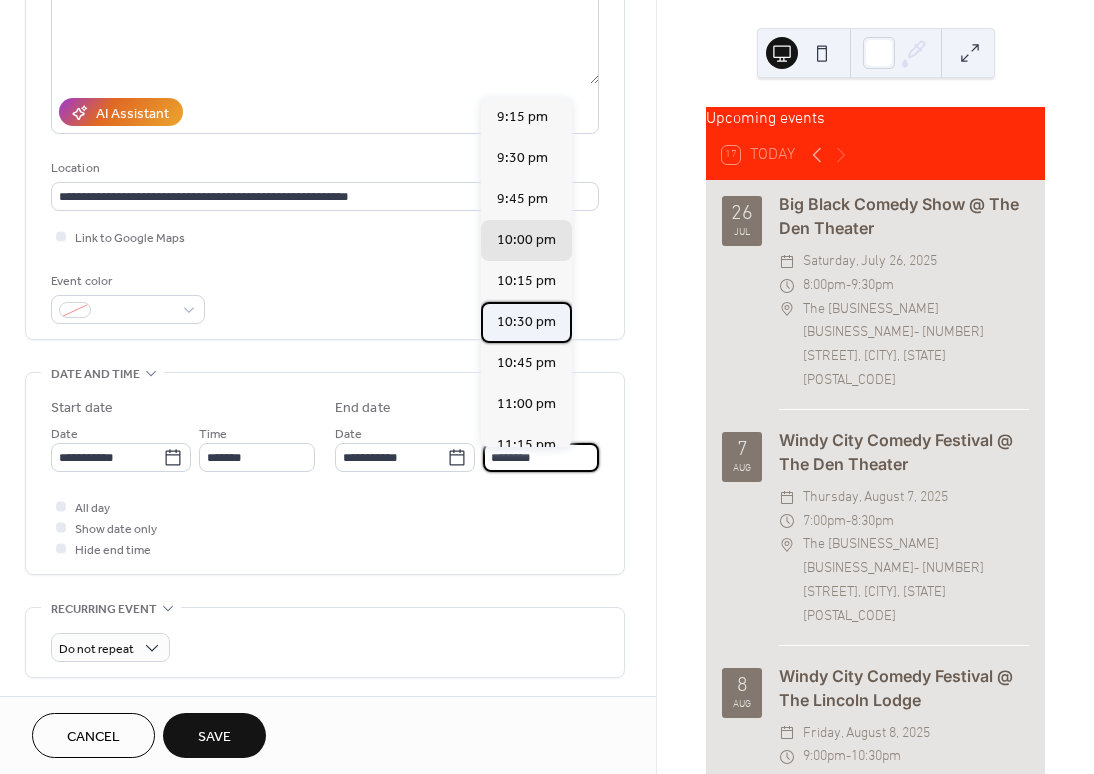 click on "10:30 pm" at bounding box center [526, 322] 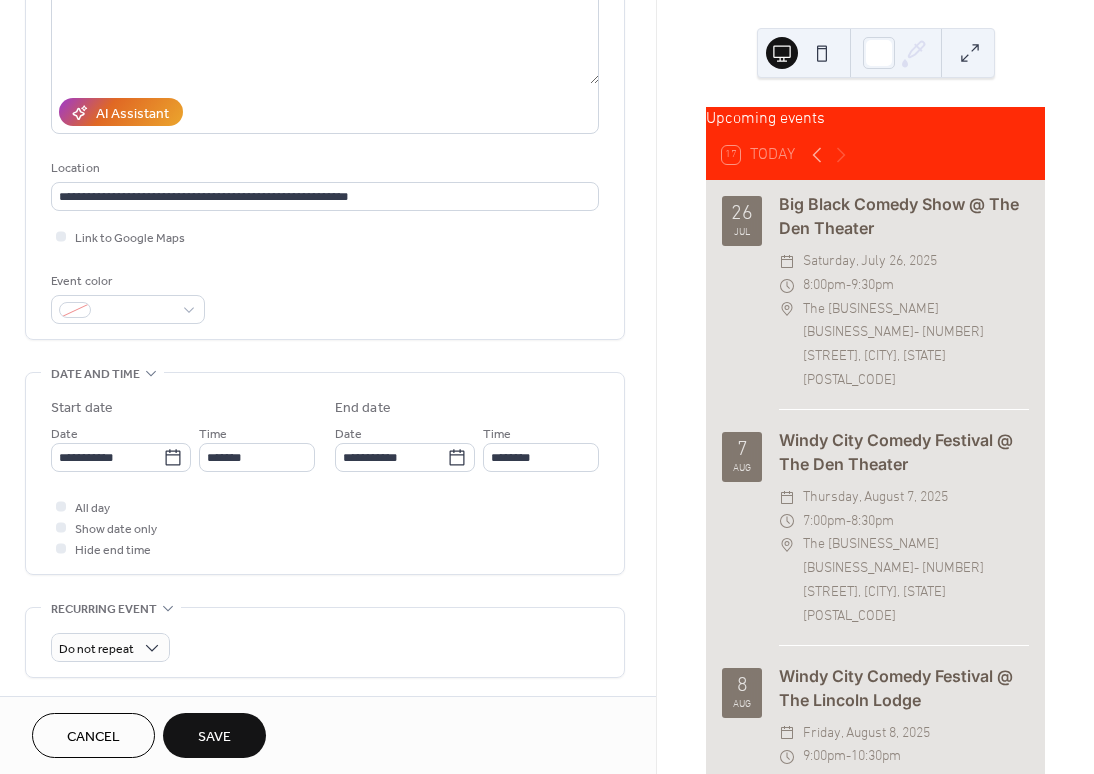 type on "********" 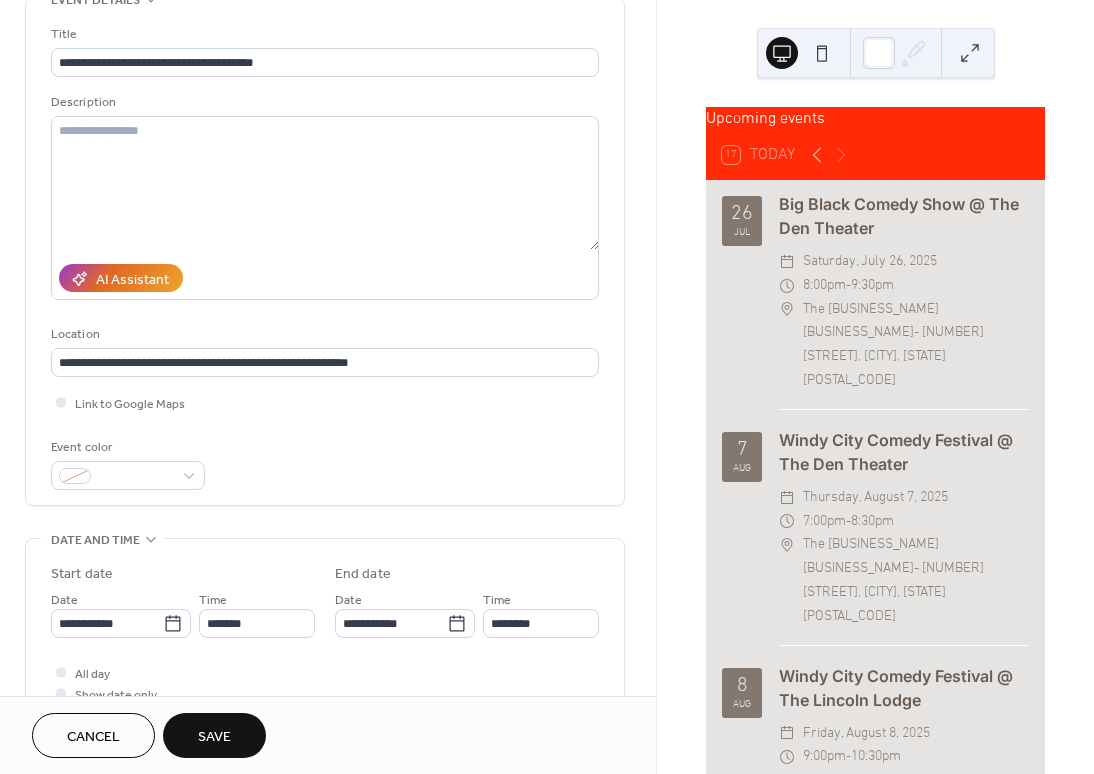 scroll, scrollTop: 150, scrollLeft: 0, axis: vertical 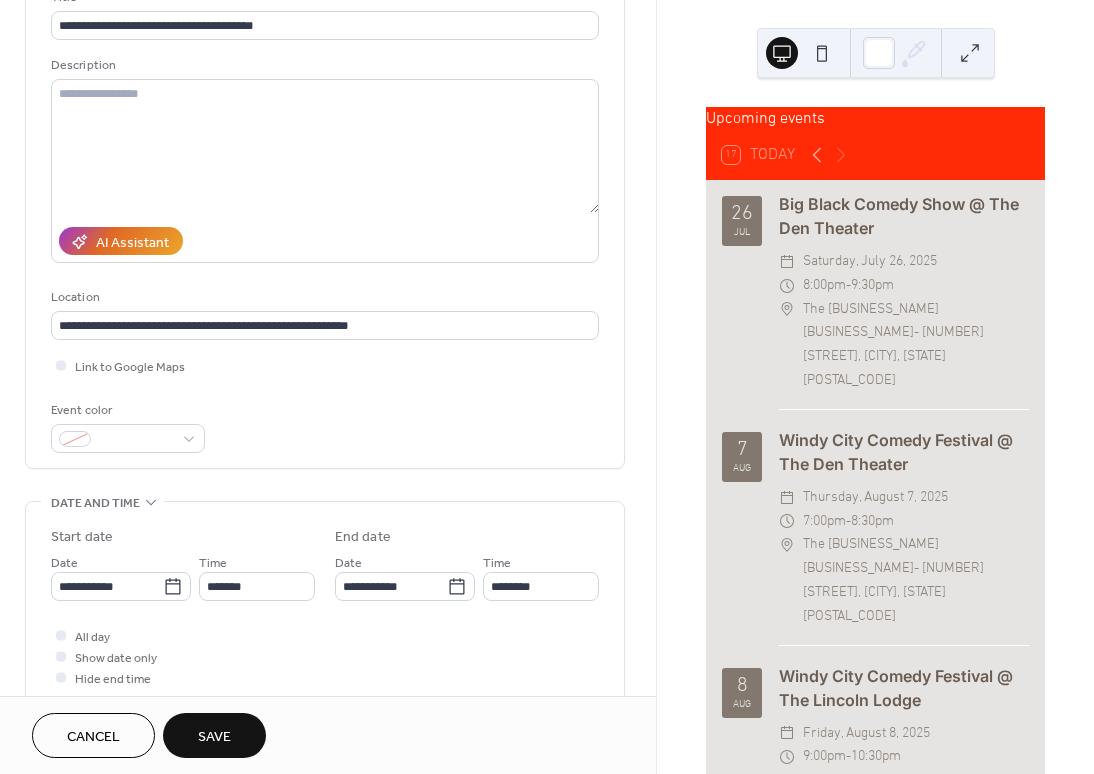 click on "Save" at bounding box center [214, 737] 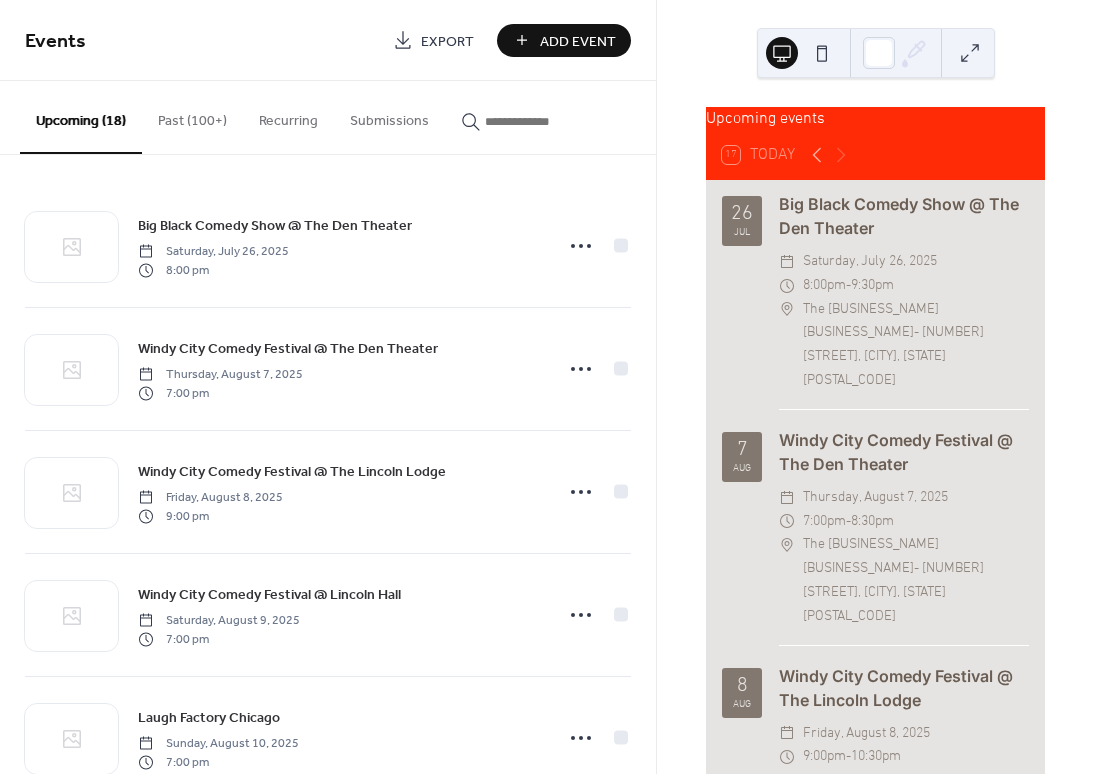 click on "Add Event" at bounding box center (578, 41) 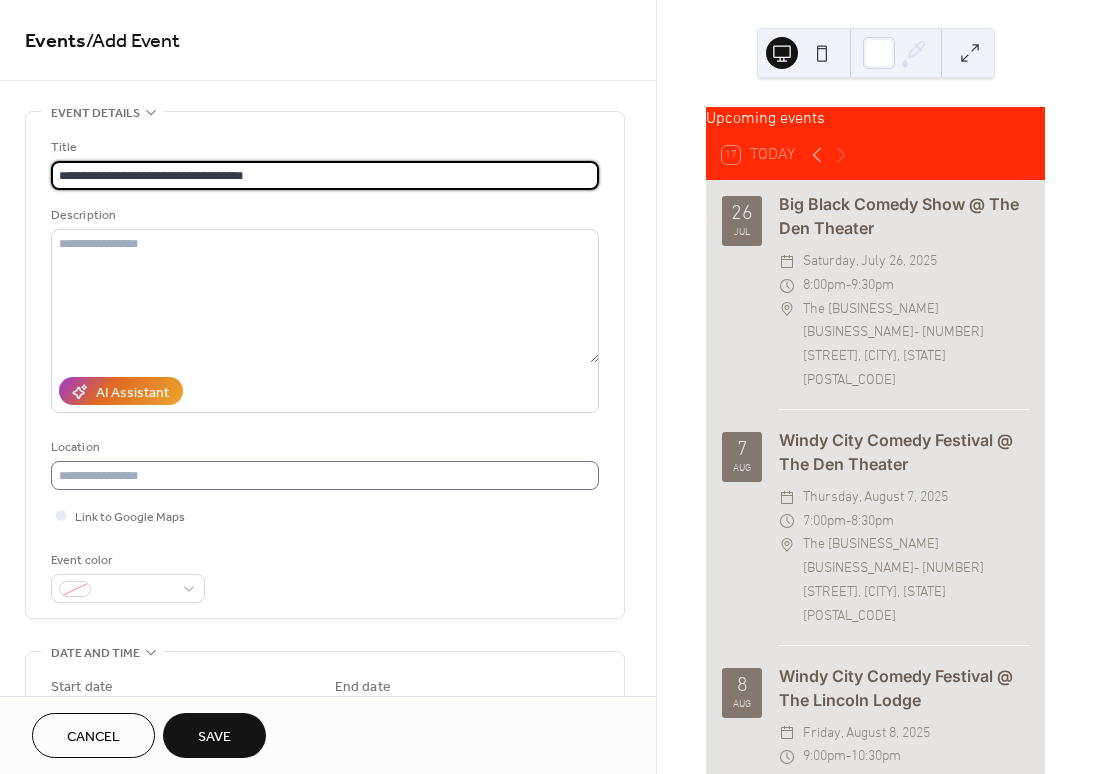 type on "**********" 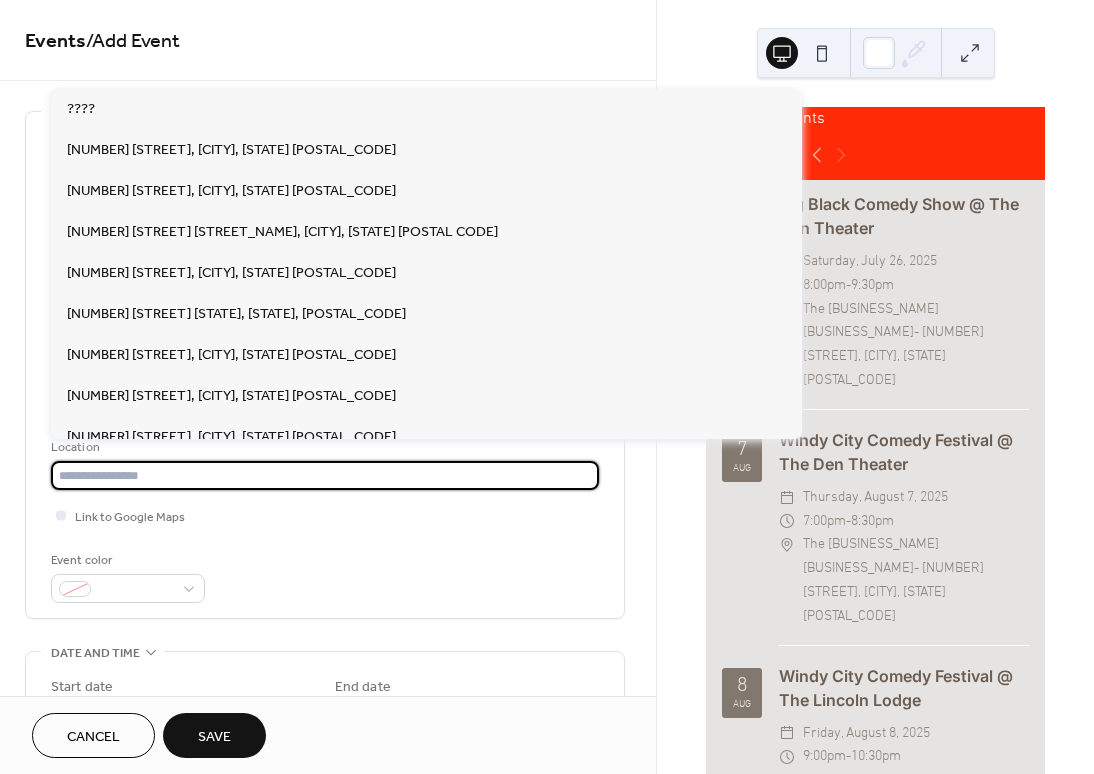 click at bounding box center (325, 475) 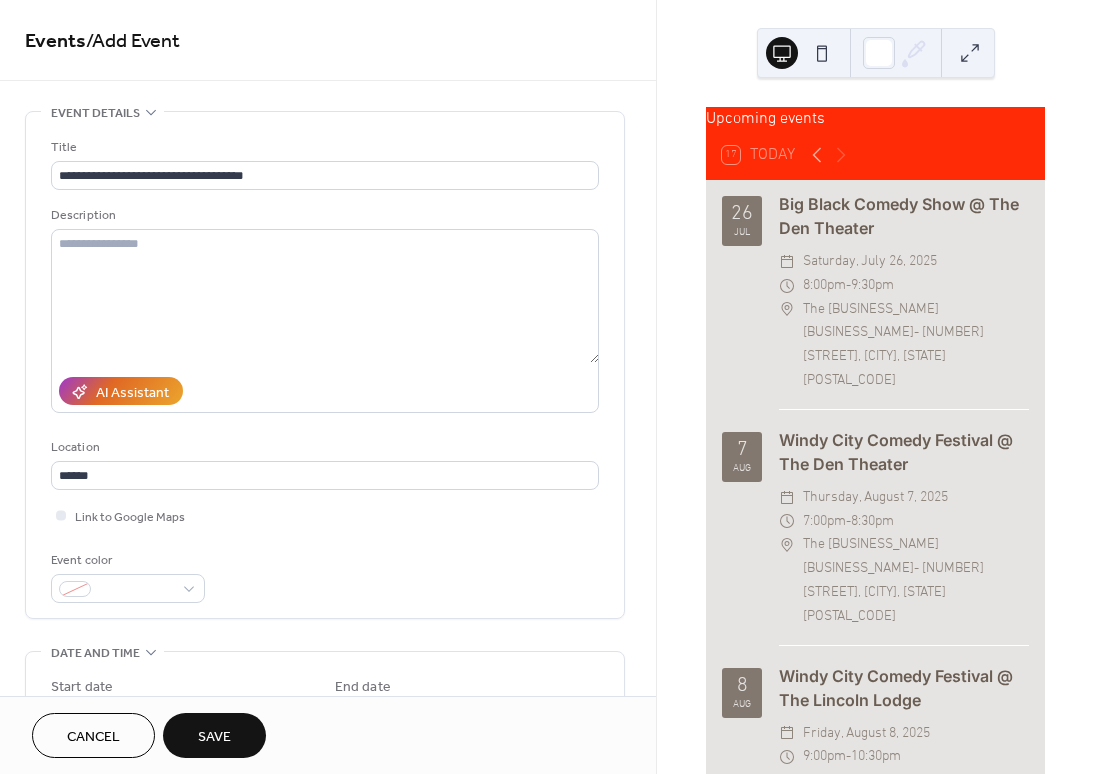drag, startPoint x: 139, startPoint y: 464, endPoint x: 227, endPoint y: 105, distance: 369.6282 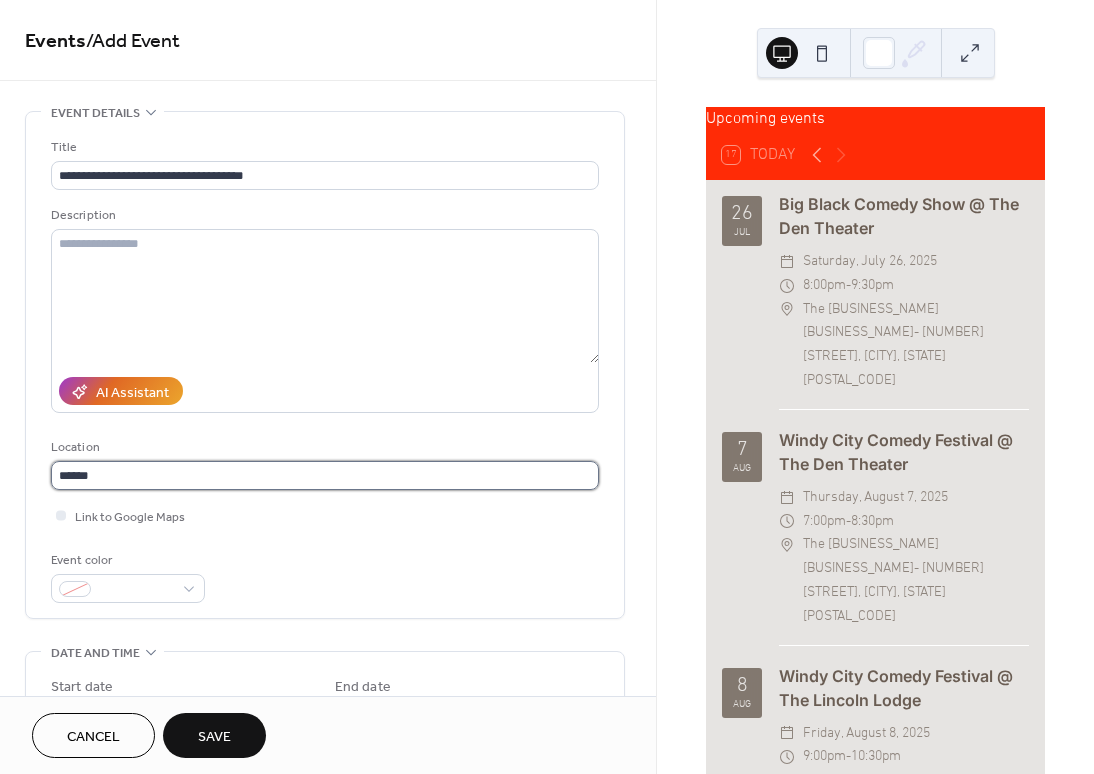 click on "******" at bounding box center (325, 475) 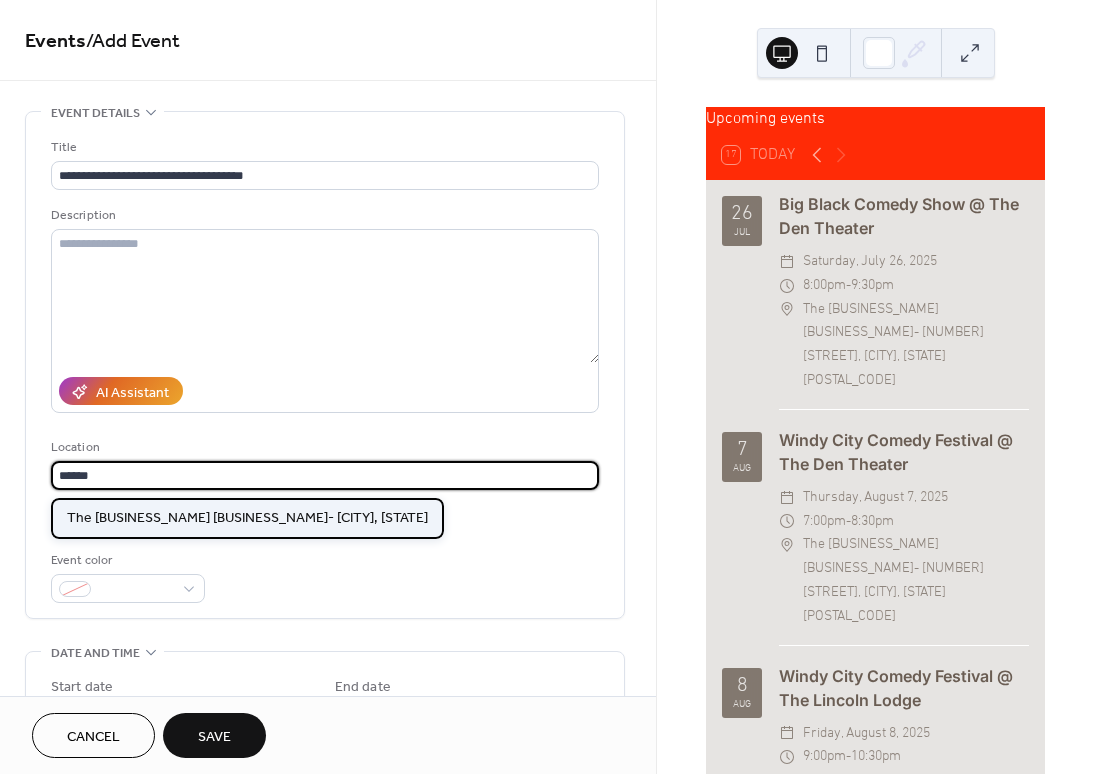 click on "The [BUSINESS_NAME] [BUSINESS_NAME]- [CITY], [STATE]" at bounding box center (247, 518) 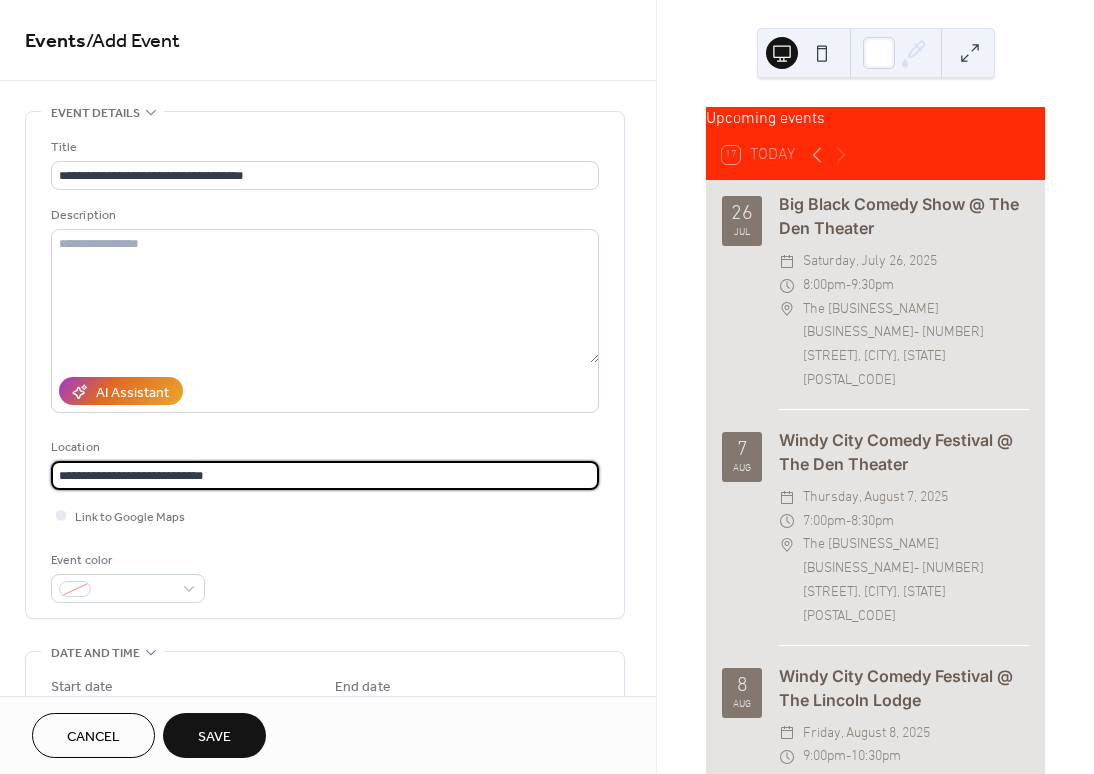 click on "**********" at bounding box center [325, 475] 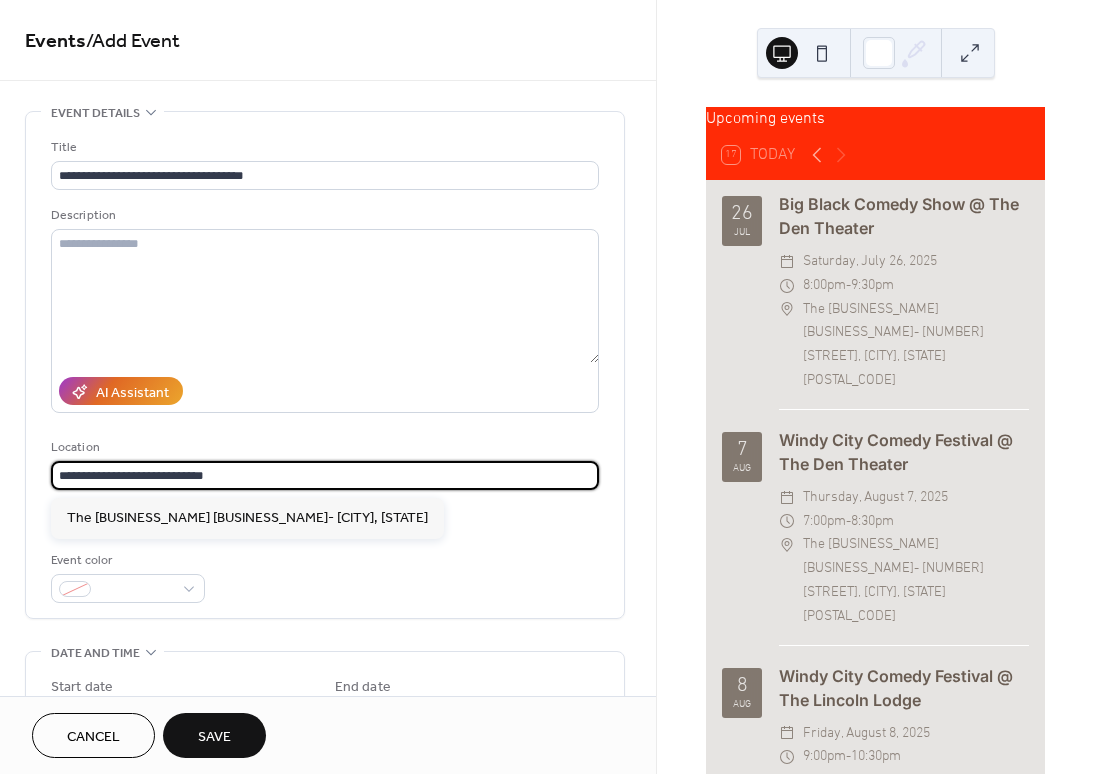 paste on "**********" 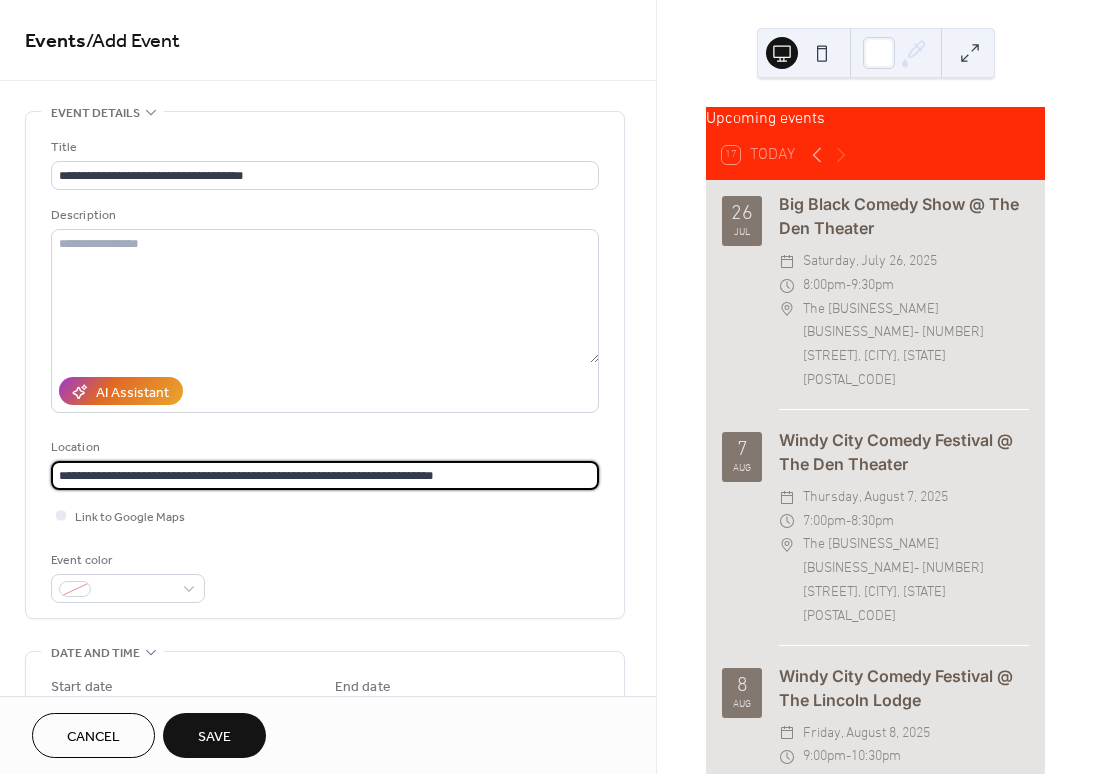 drag, startPoint x: 225, startPoint y: 471, endPoint x: 54, endPoint y: 472, distance: 171.00293 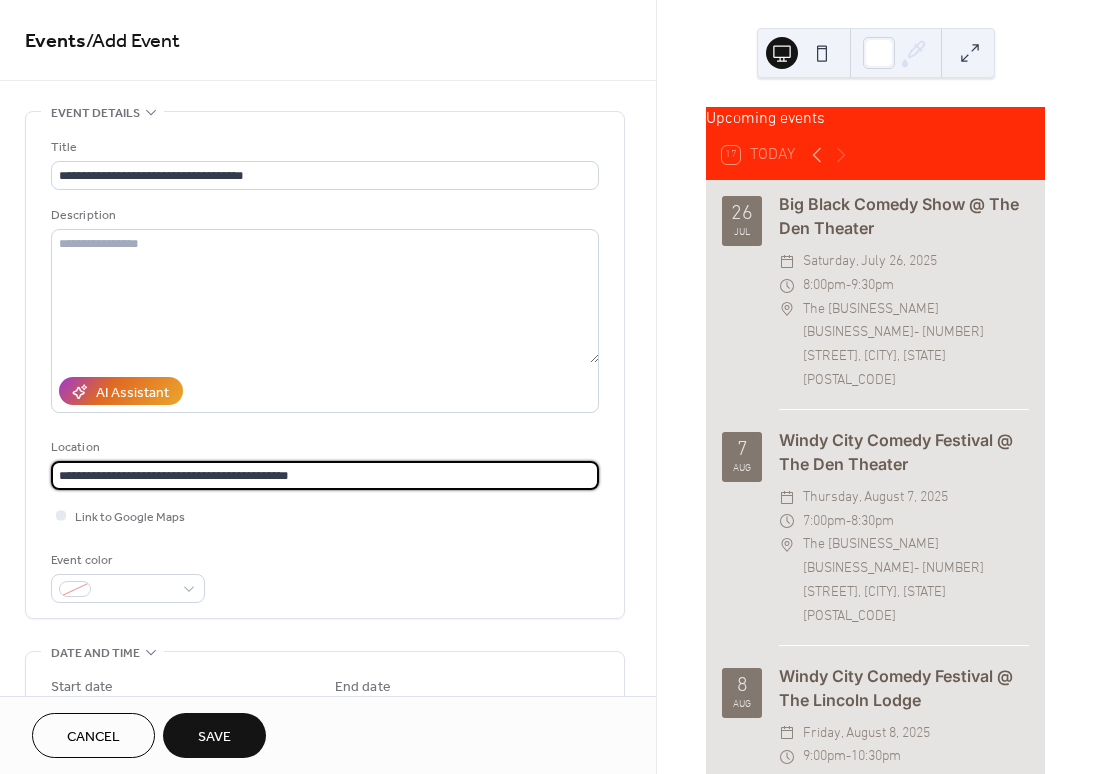 click on "**********" at bounding box center [325, 475] 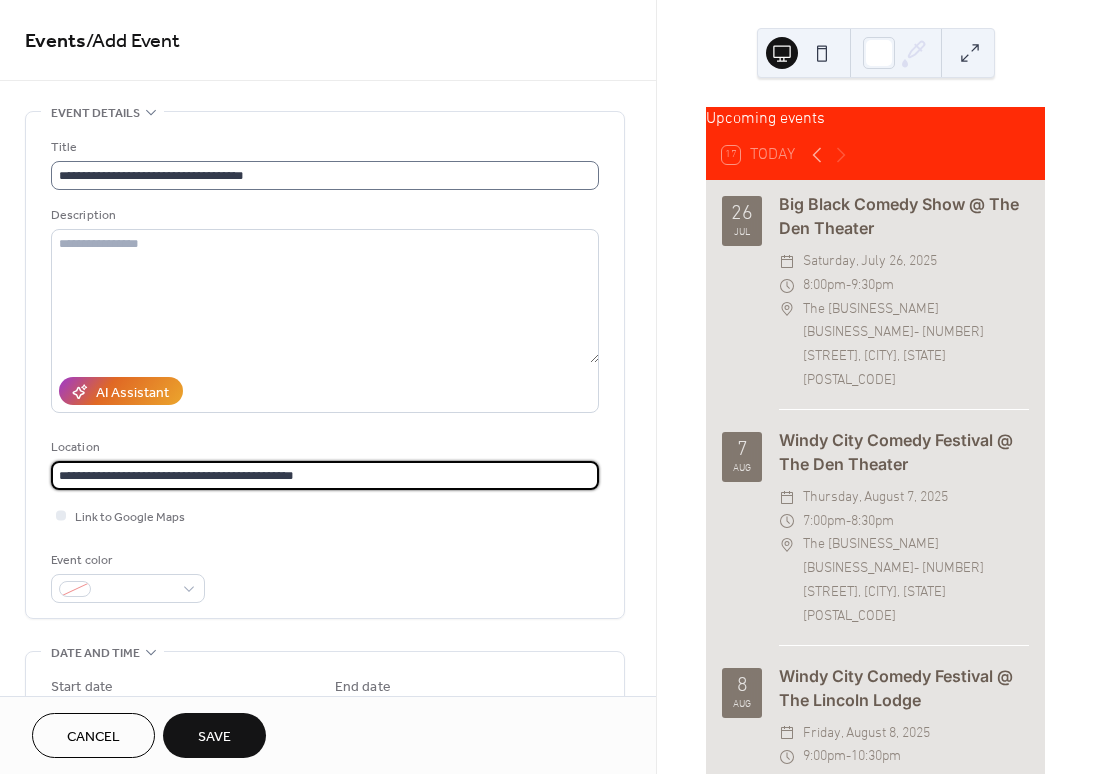 type on "**********" 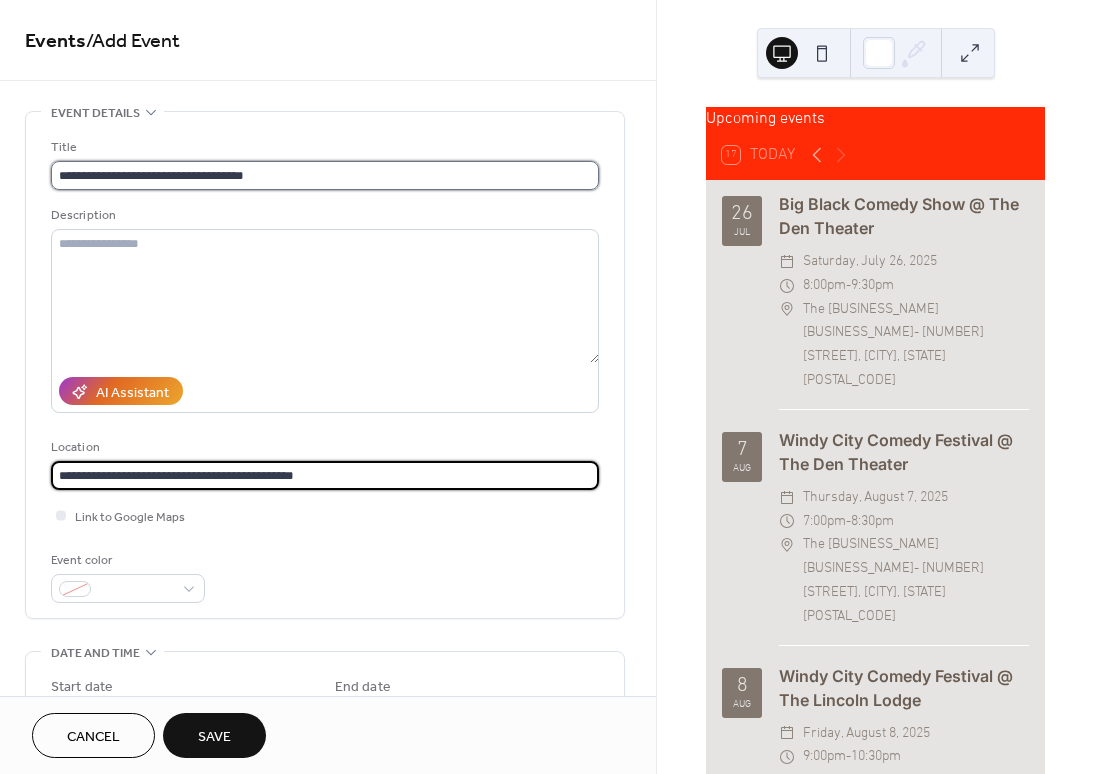 click on "**********" at bounding box center [325, 175] 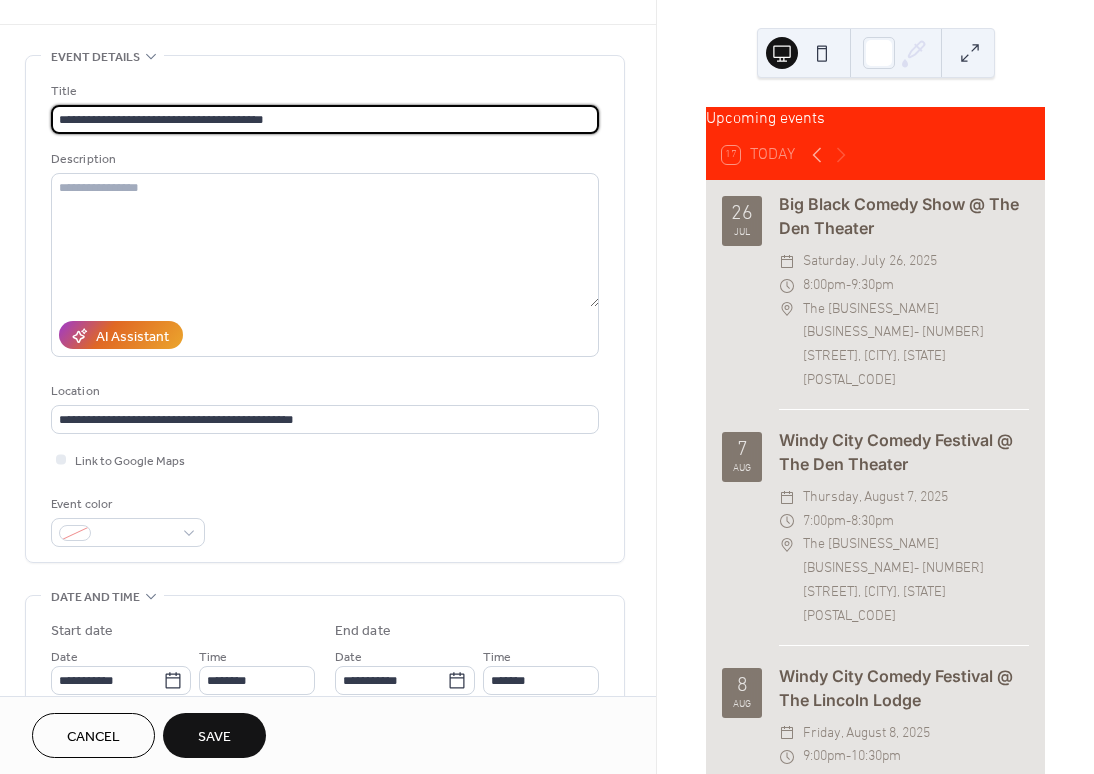 scroll, scrollTop: 229, scrollLeft: 0, axis: vertical 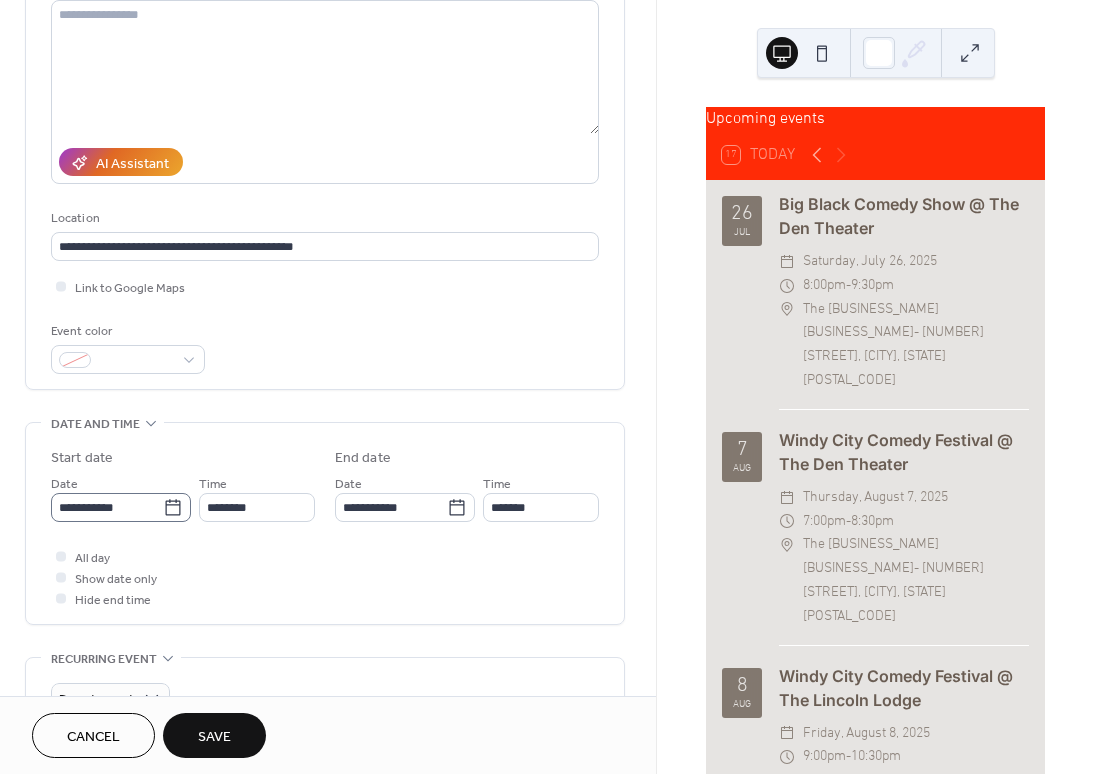 type on "**********" 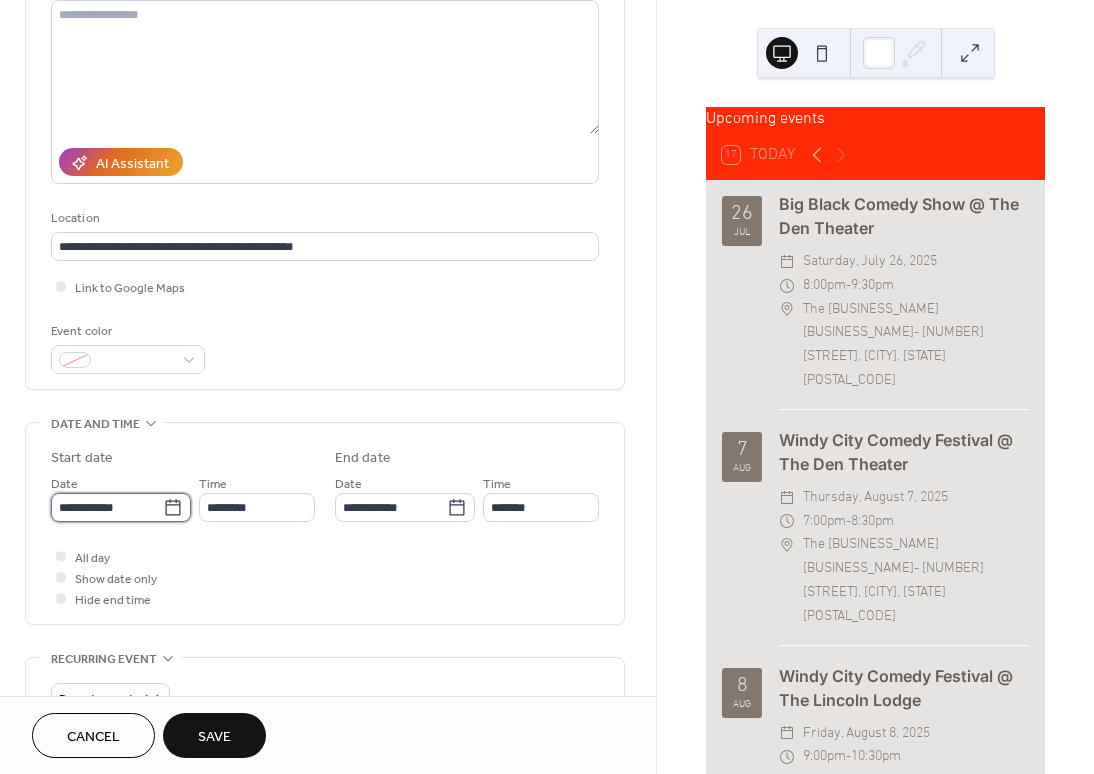 click on "**********" at bounding box center [107, 507] 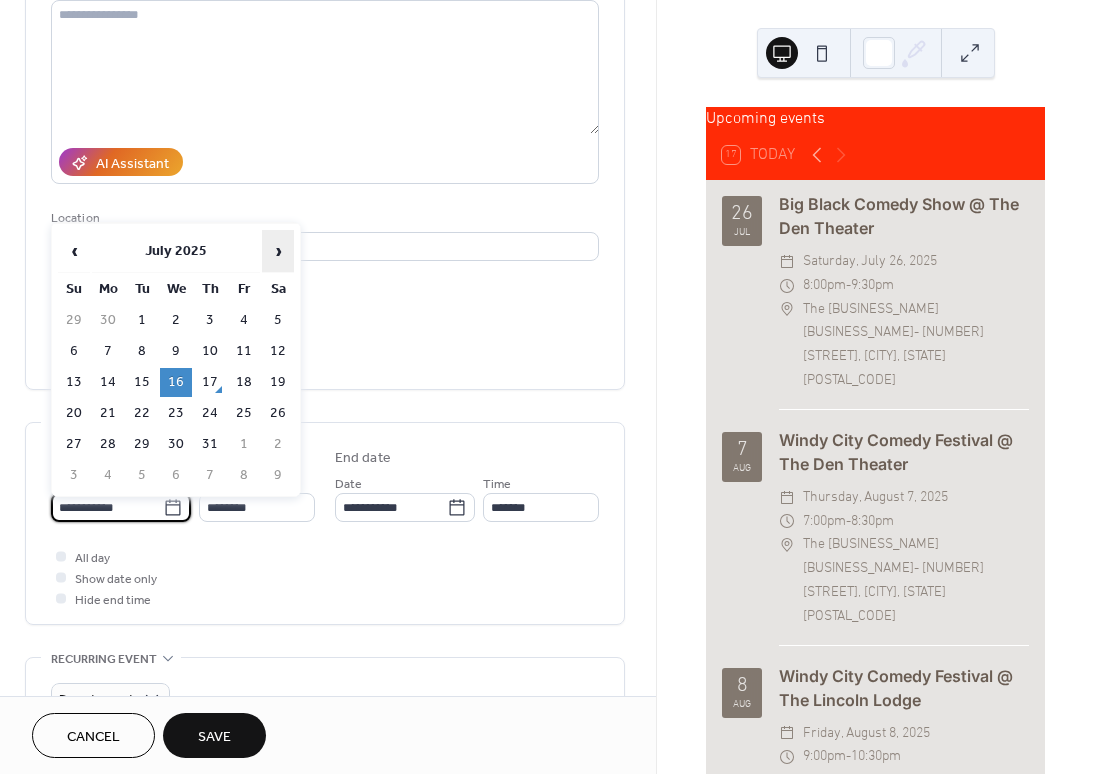 click on "›" at bounding box center [278, 251] 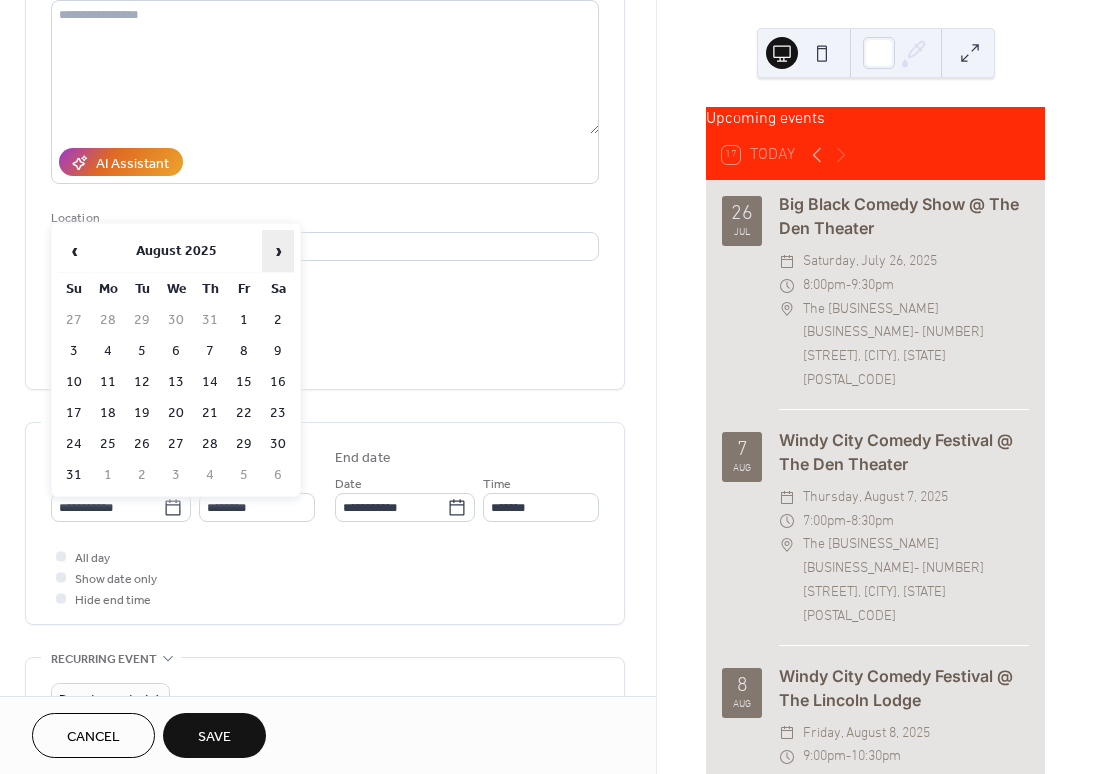 click on "›" at bounding box center [278, 251] 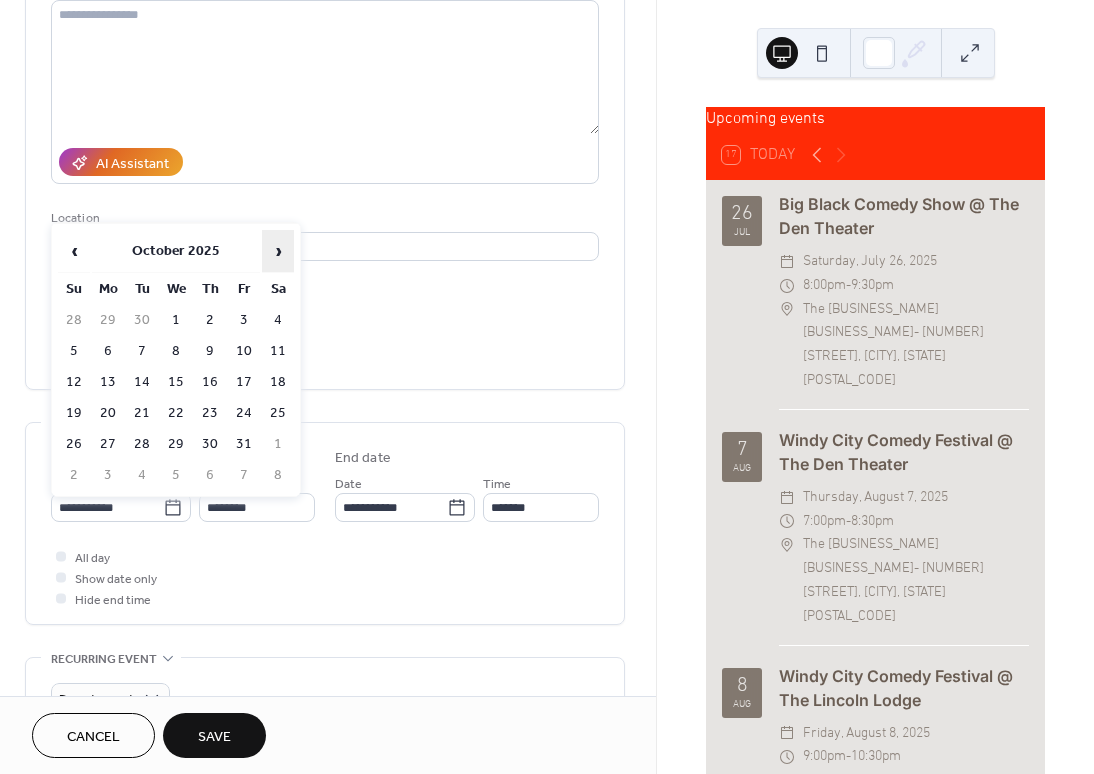 click on "›" at bounding box center [278, 251] 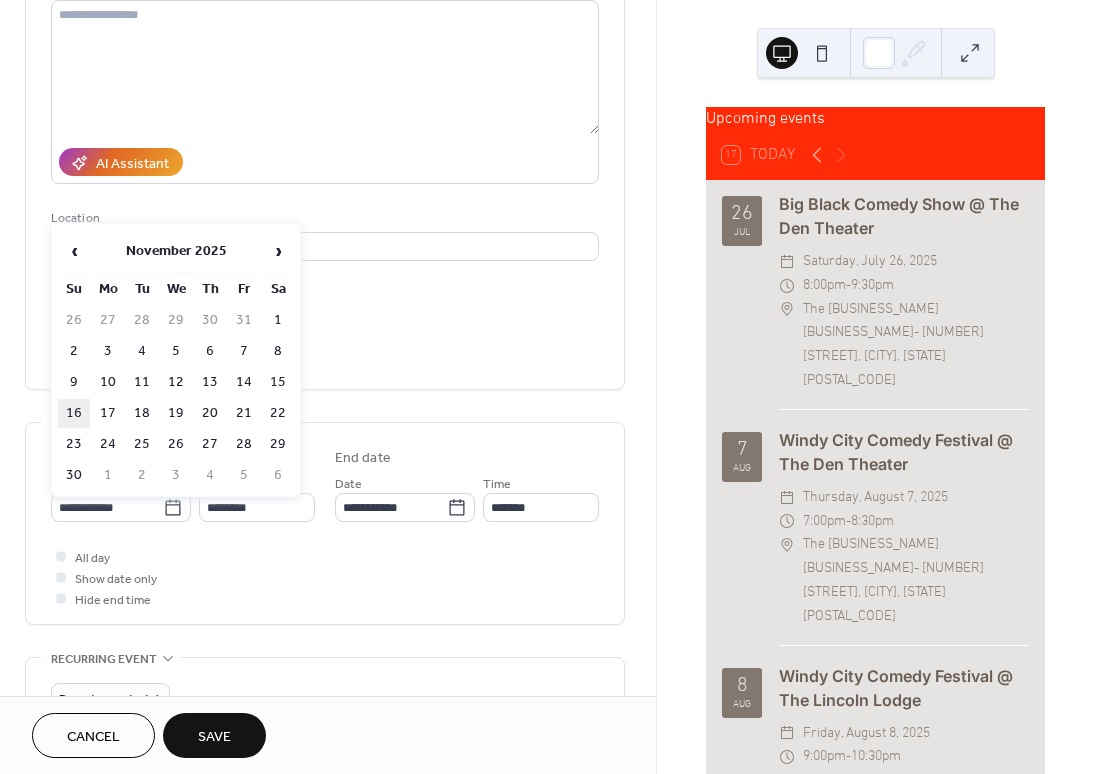 click on "16" at bounding box center (74, 413) 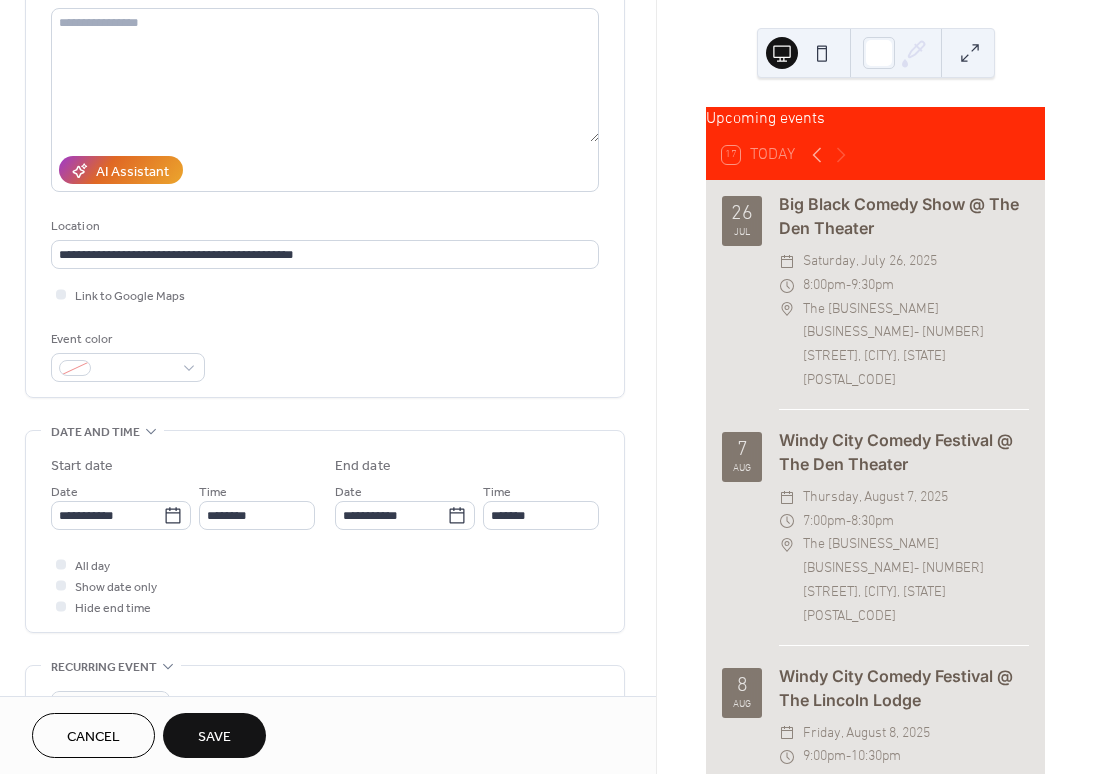 scroll, scrollTop: 217, scrollLeft: 0, axis: vertical 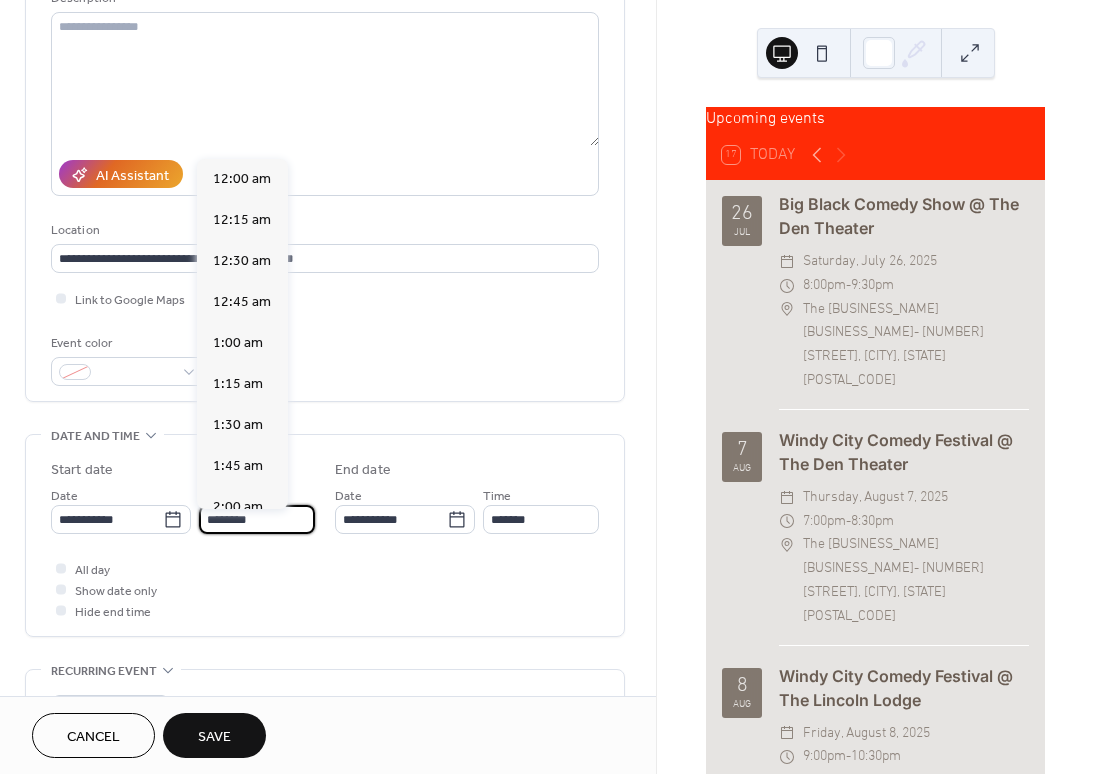 click on "********" at bounding box center (257, 519) 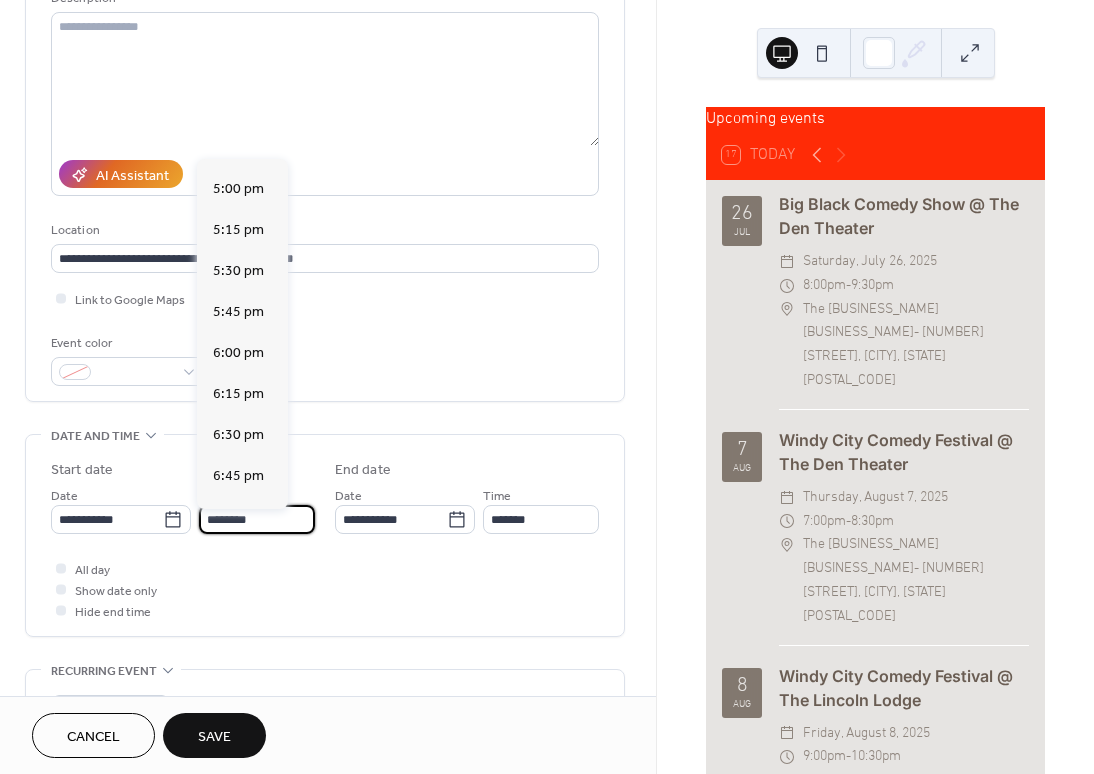 scroll, scrollTop: 3153, scrollLeft: 0, axis: vertical 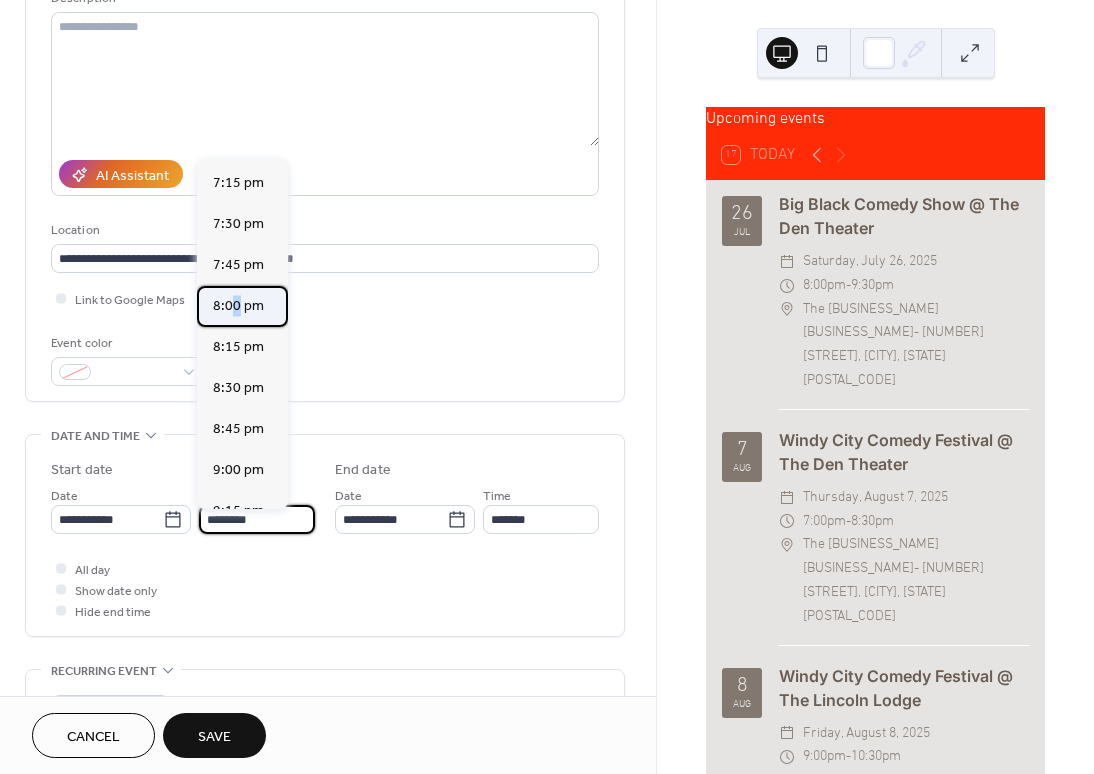 click on "8:00 pm" at bounding box center [238, 306] 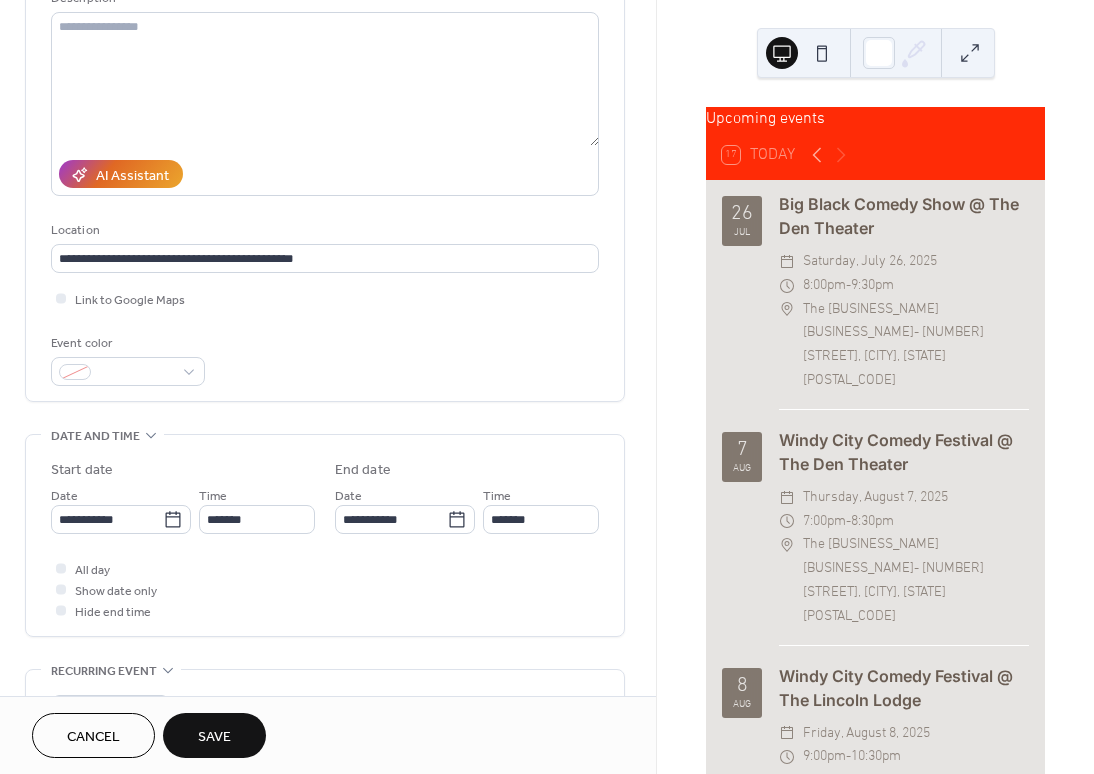 type on "*******" 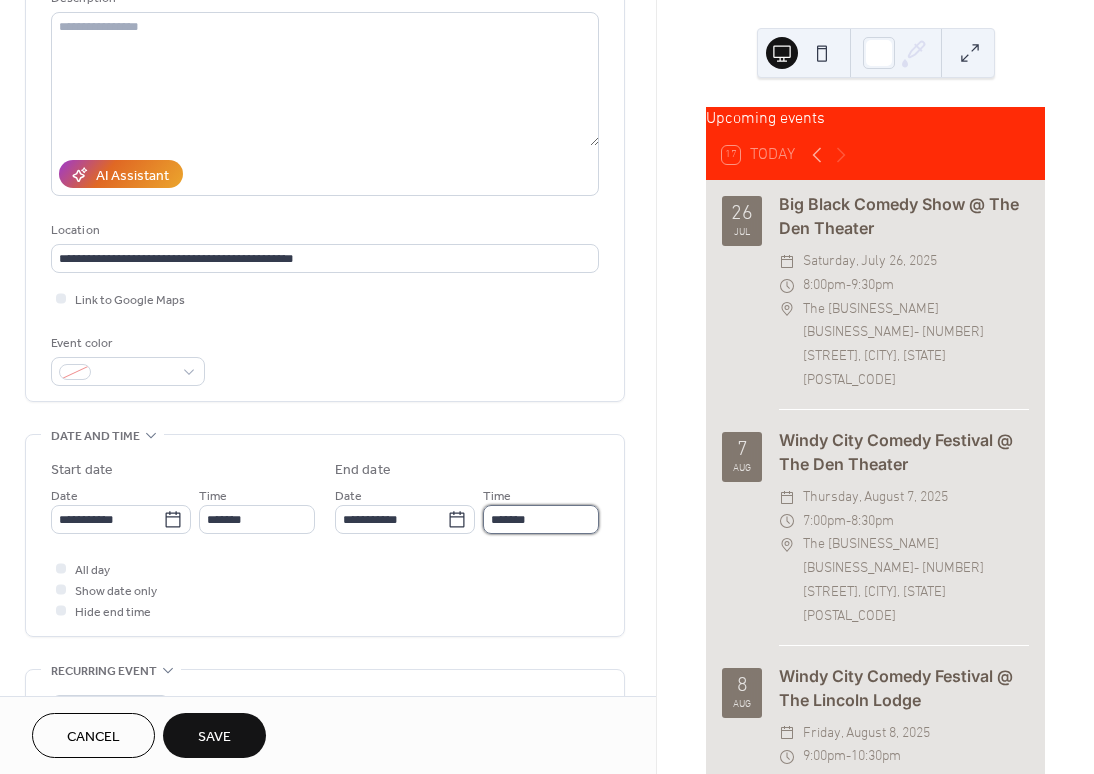 click on "*******" at bounding box center [541, 519] 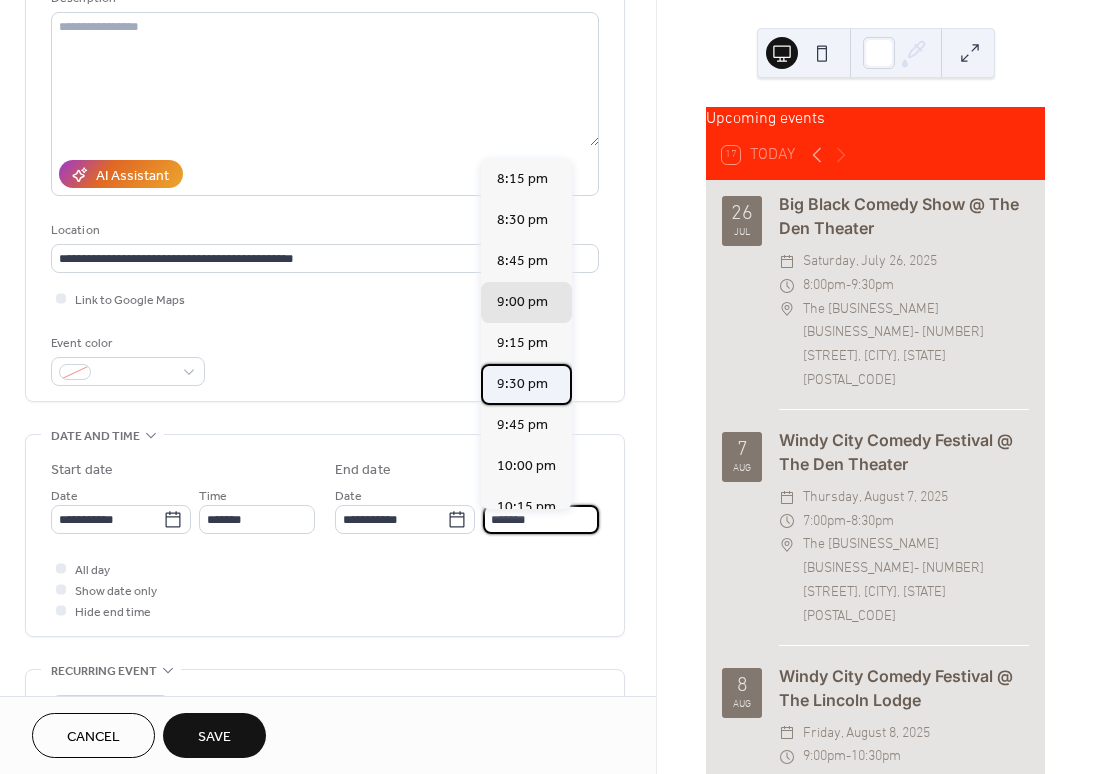 click on "9:30 pm" at bounding box center (522, 384) 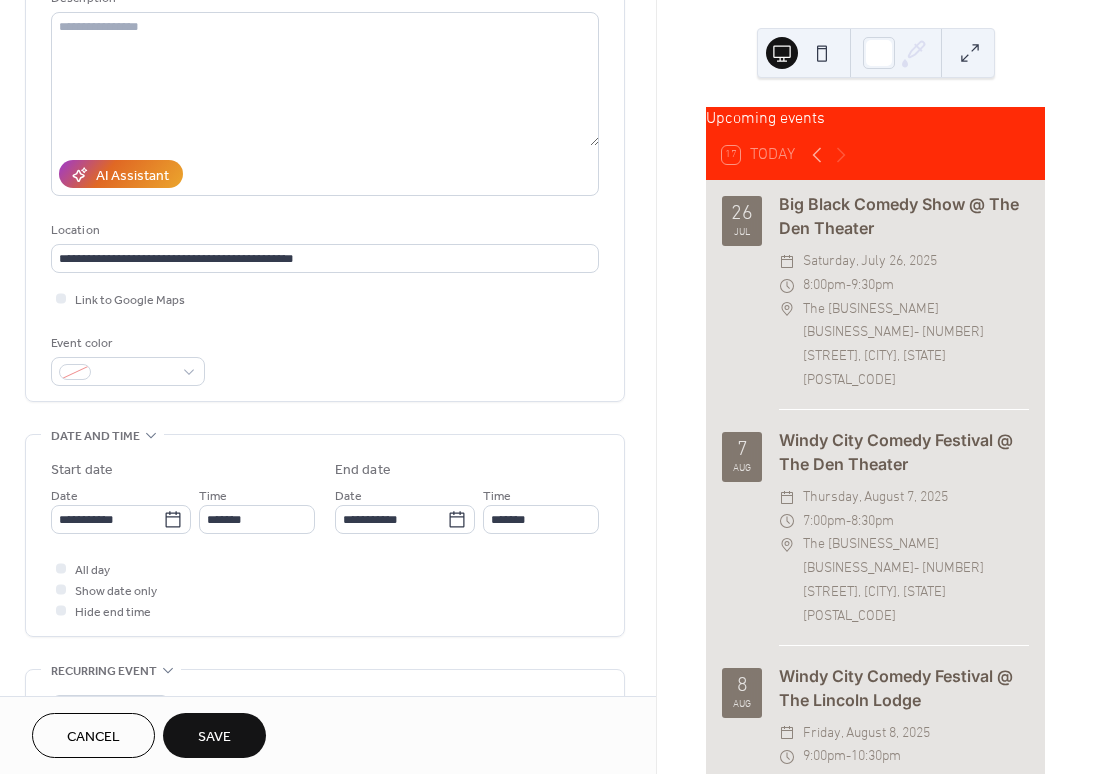 type on "*******" 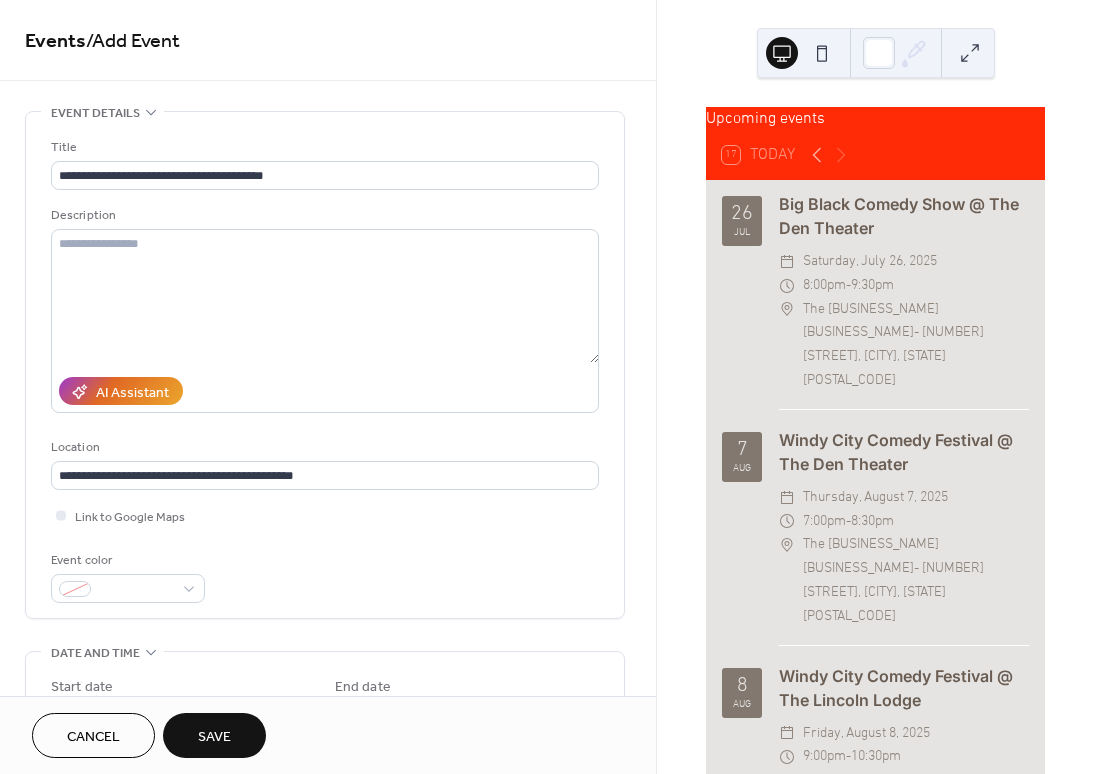 click on "Save" at bounding box center (214, 737) 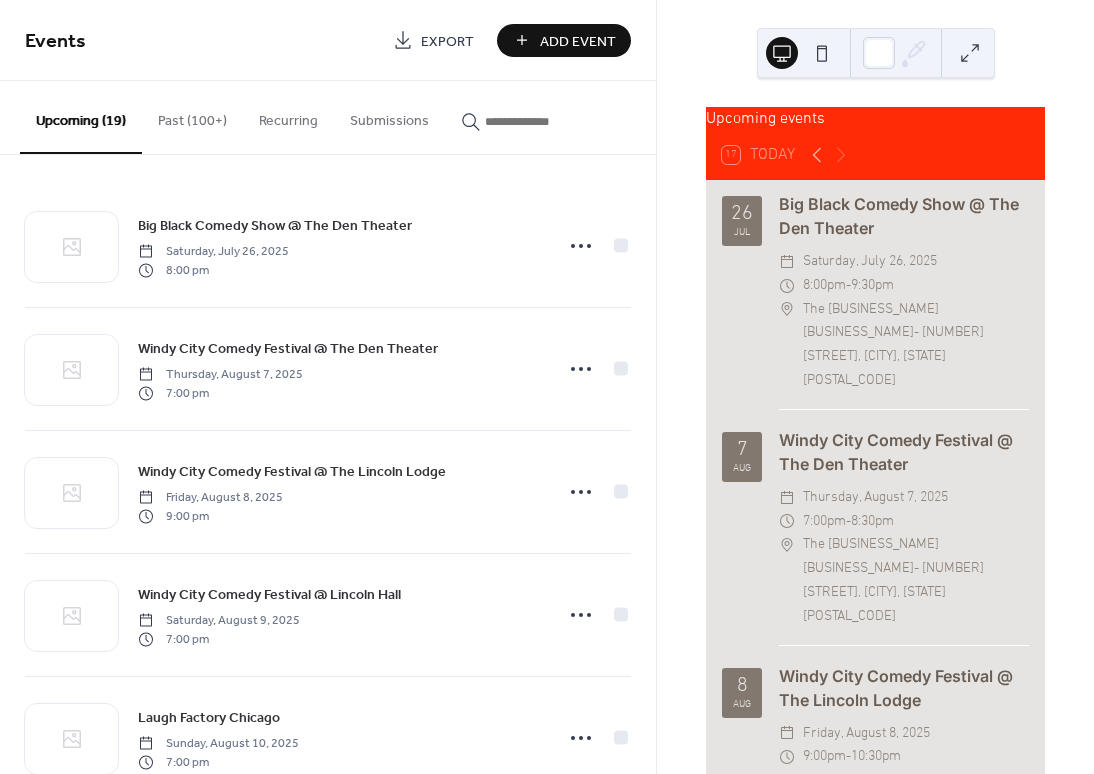 click on "Add Event" at bounding box center [578, 41] 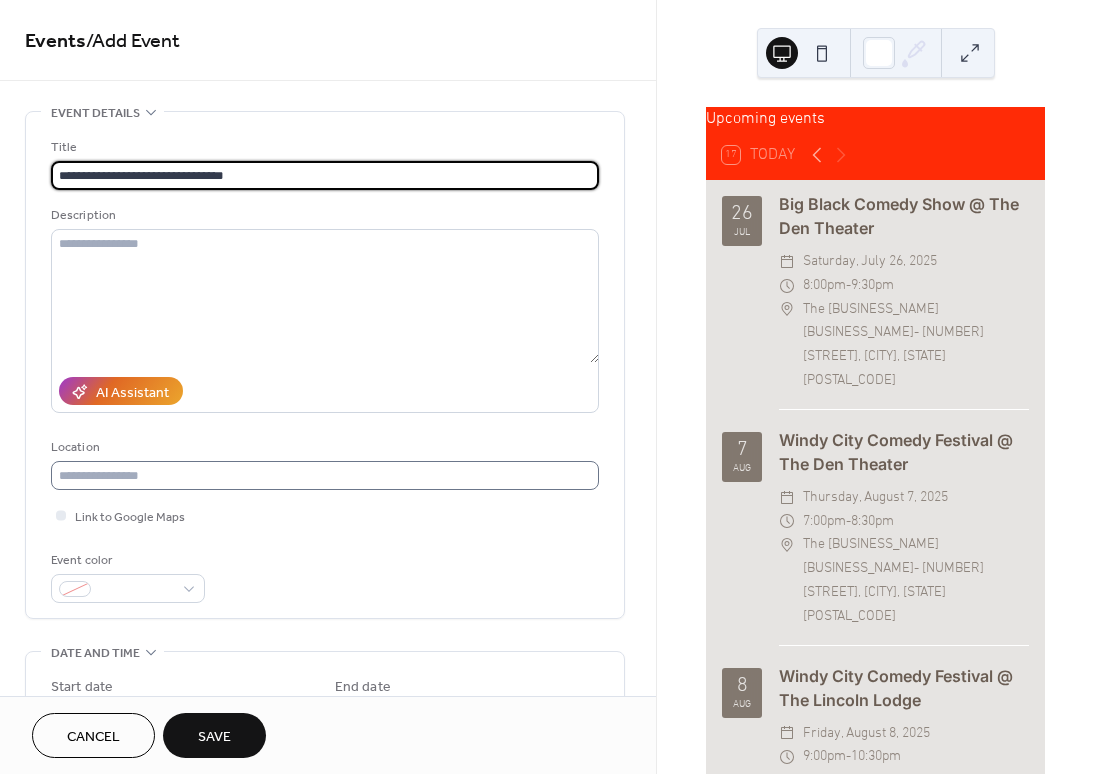 type on "**********" 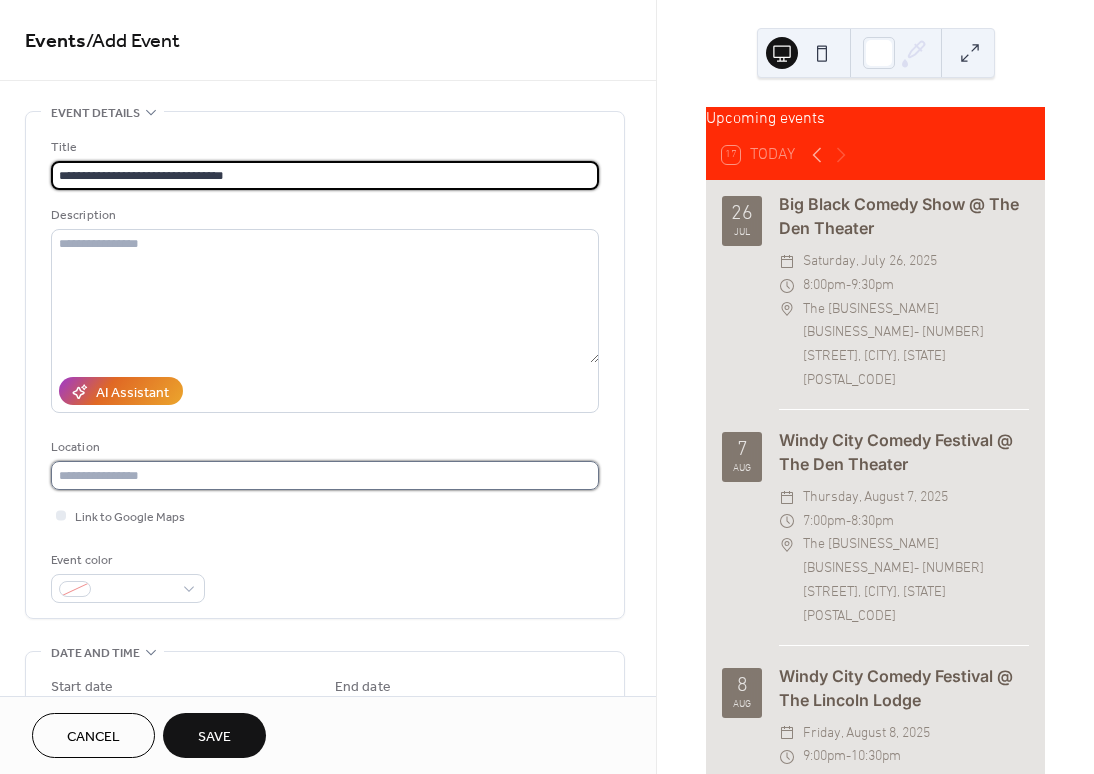 click at bounding box center (325, 475) 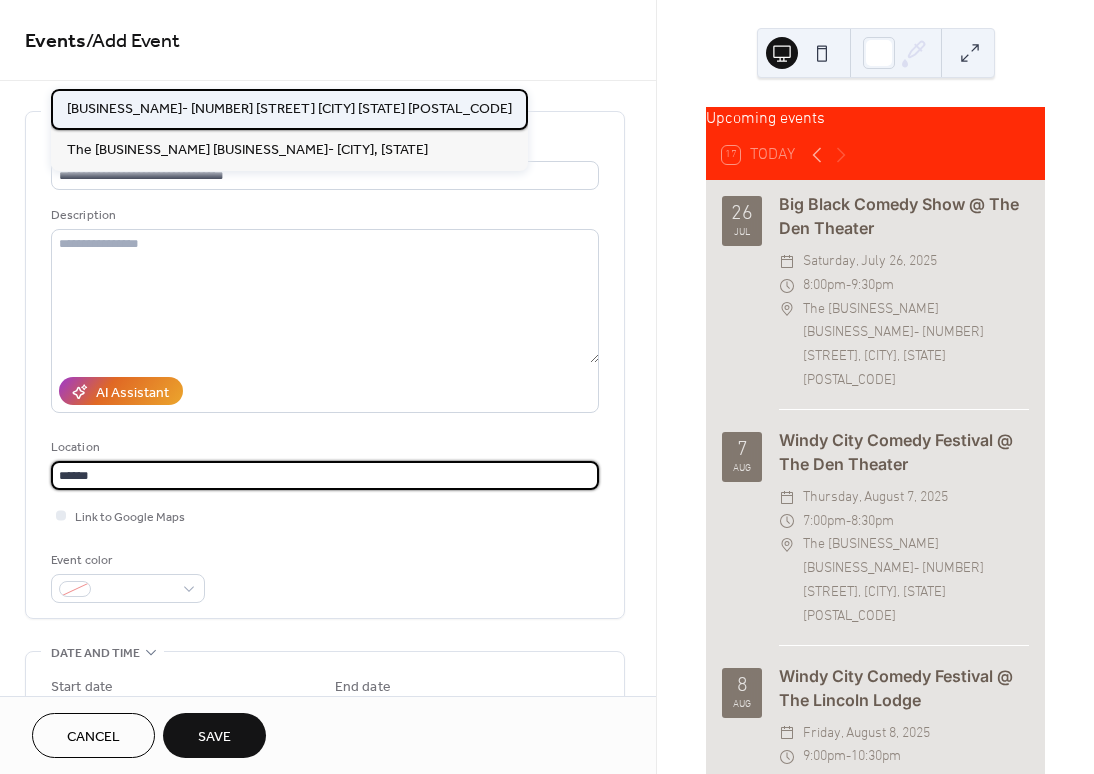 click on "[BUSINESS_NAME]- [NUMBER] [STREET] [CITY] [STATE] [POSTAL_CODE]" at bounding box center (289, 109) 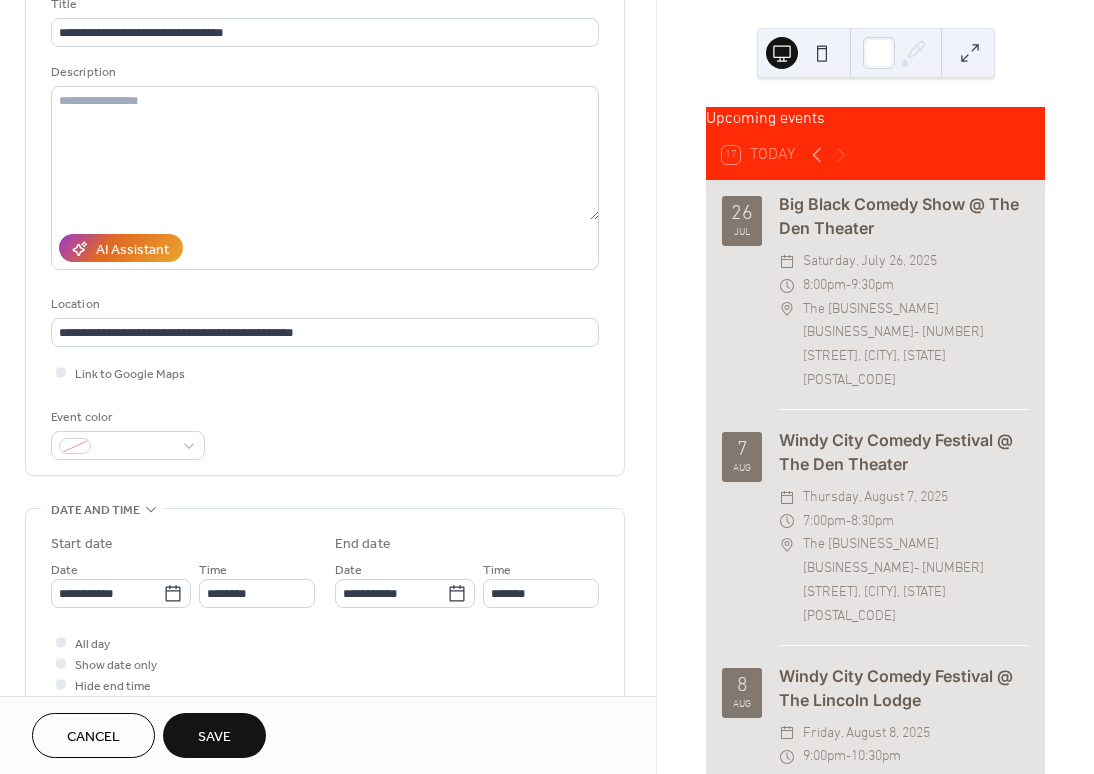 scroll, scrollTop: 252, scrollLeft: 0, axis: vertical 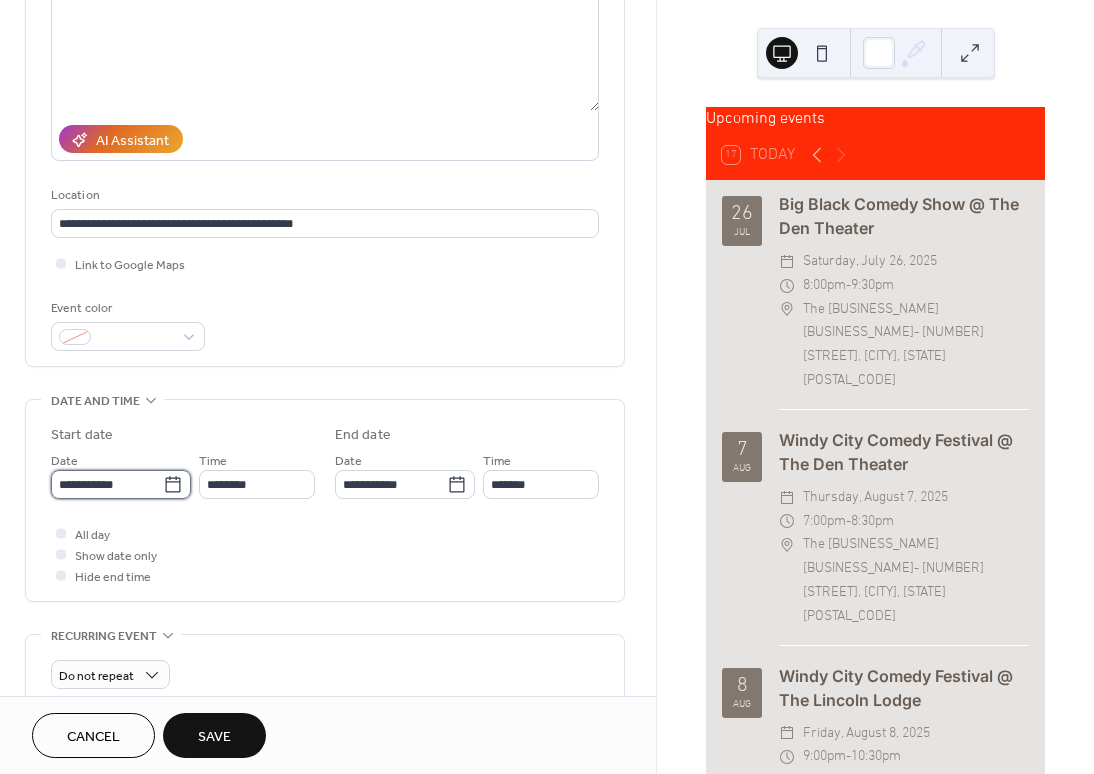 click on "**********" at bounding box center [107, 484] 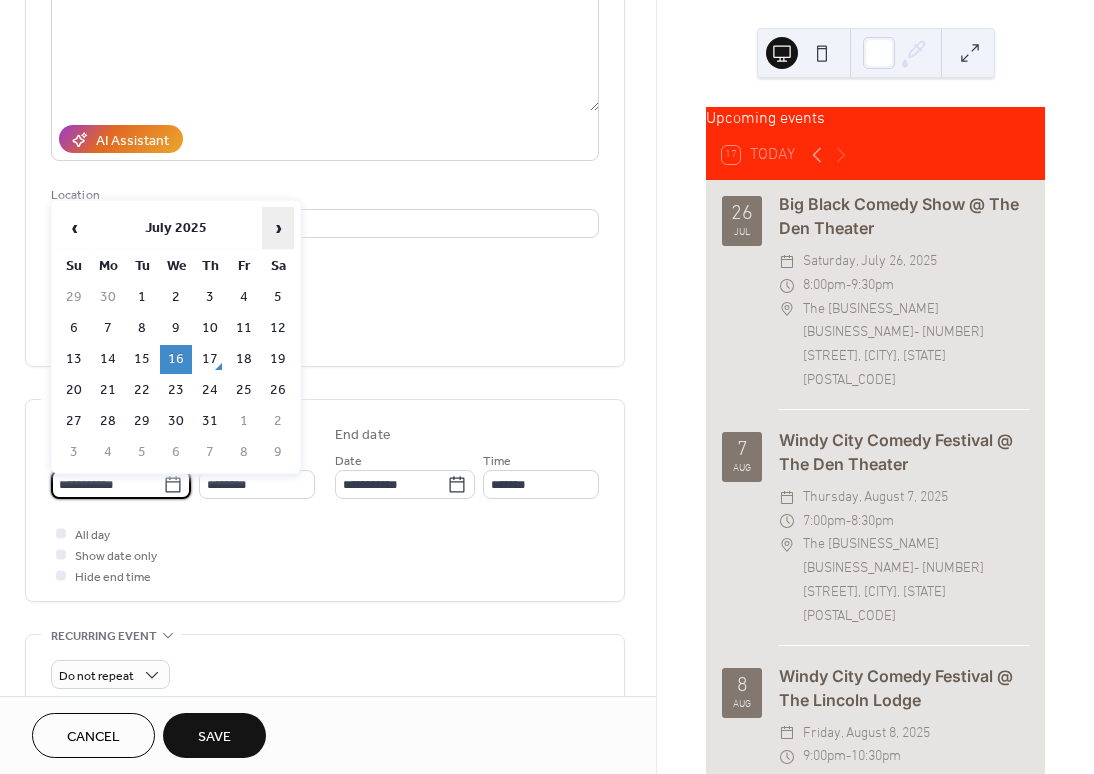 click on "›" at bounding box center (278, 228) 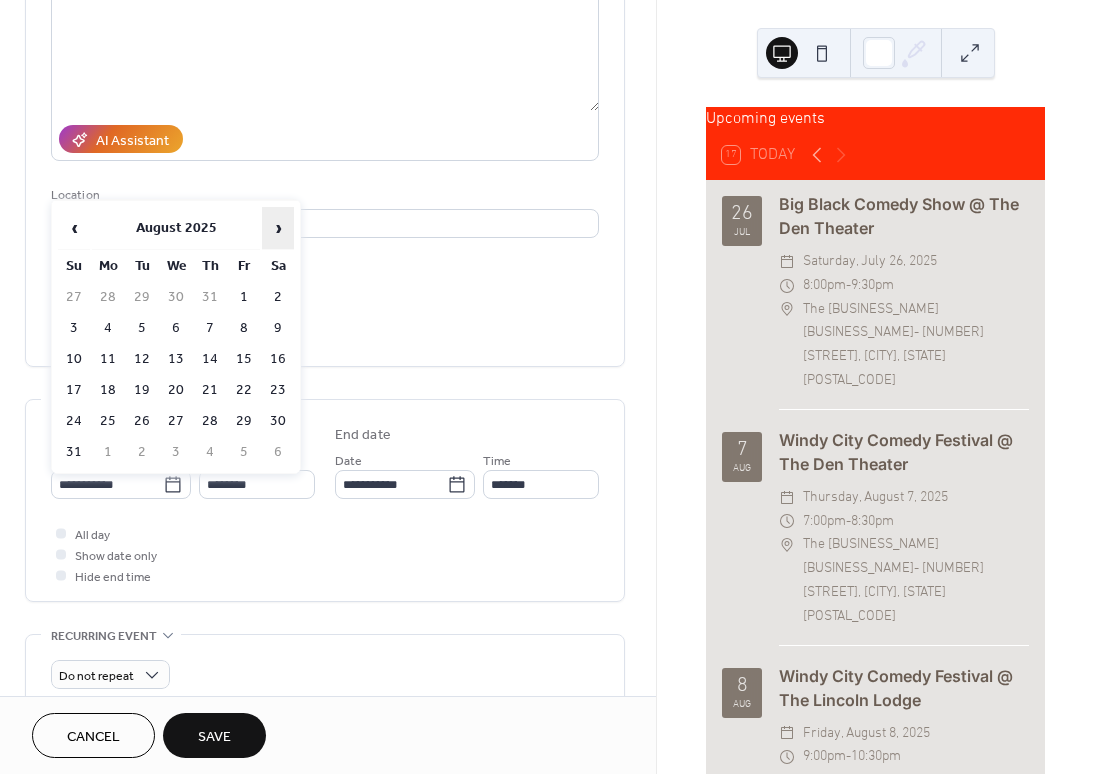 click on "›" at bounding box center [278, 228] 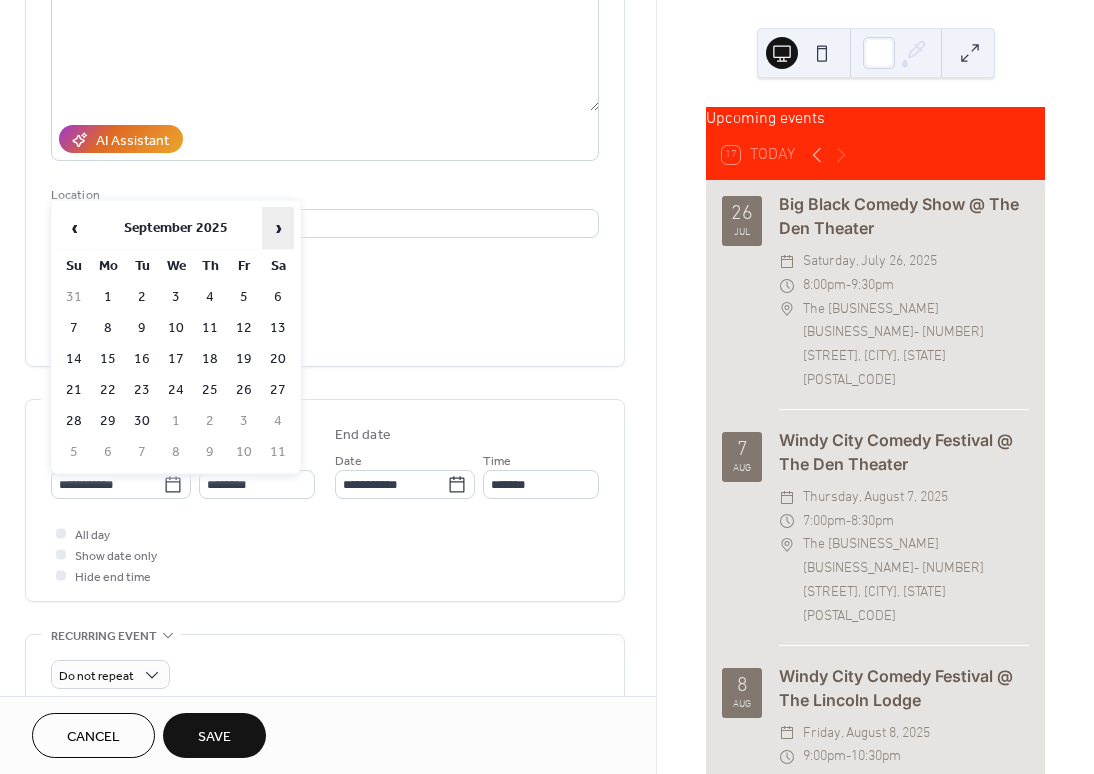 click on "›" at bounding box center [278, 228] 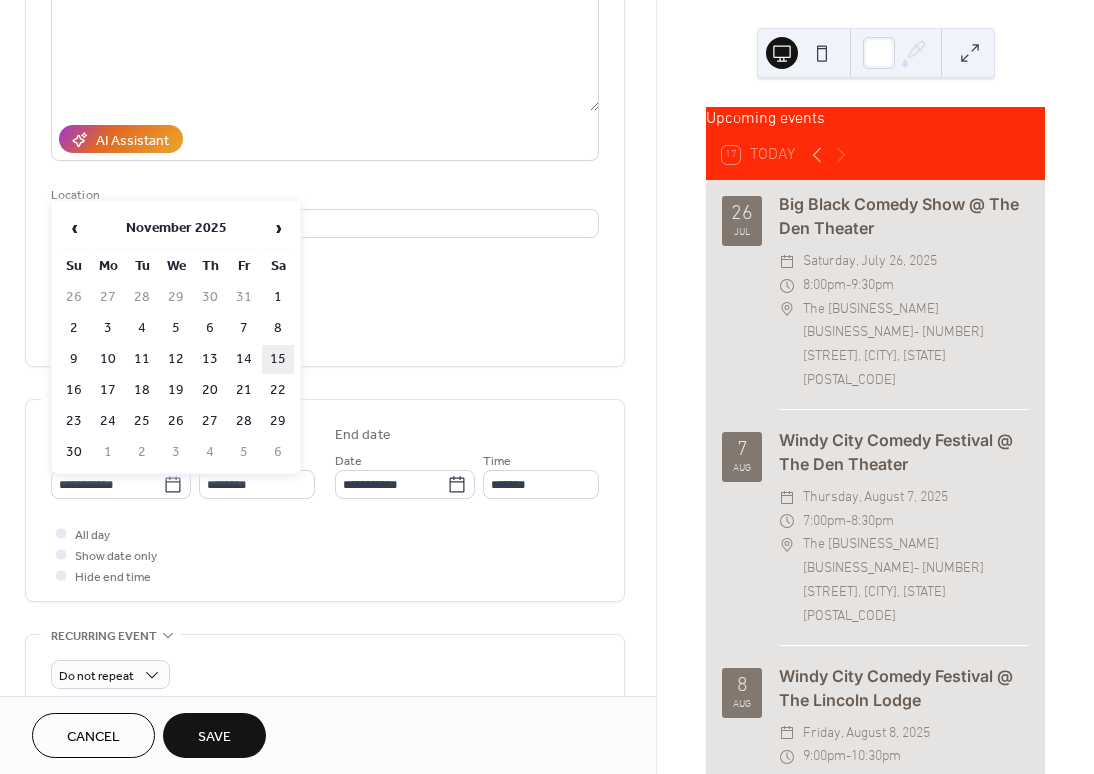 click on "15" at bounding box center [278, 359] 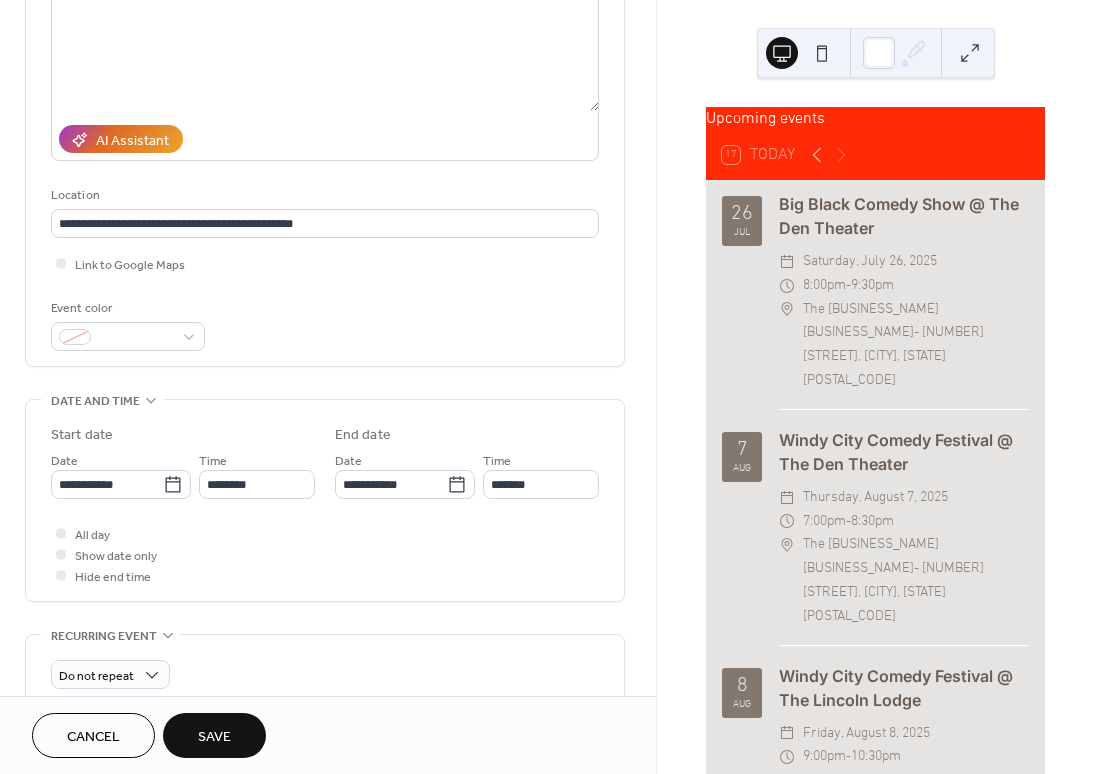 type on "**********" 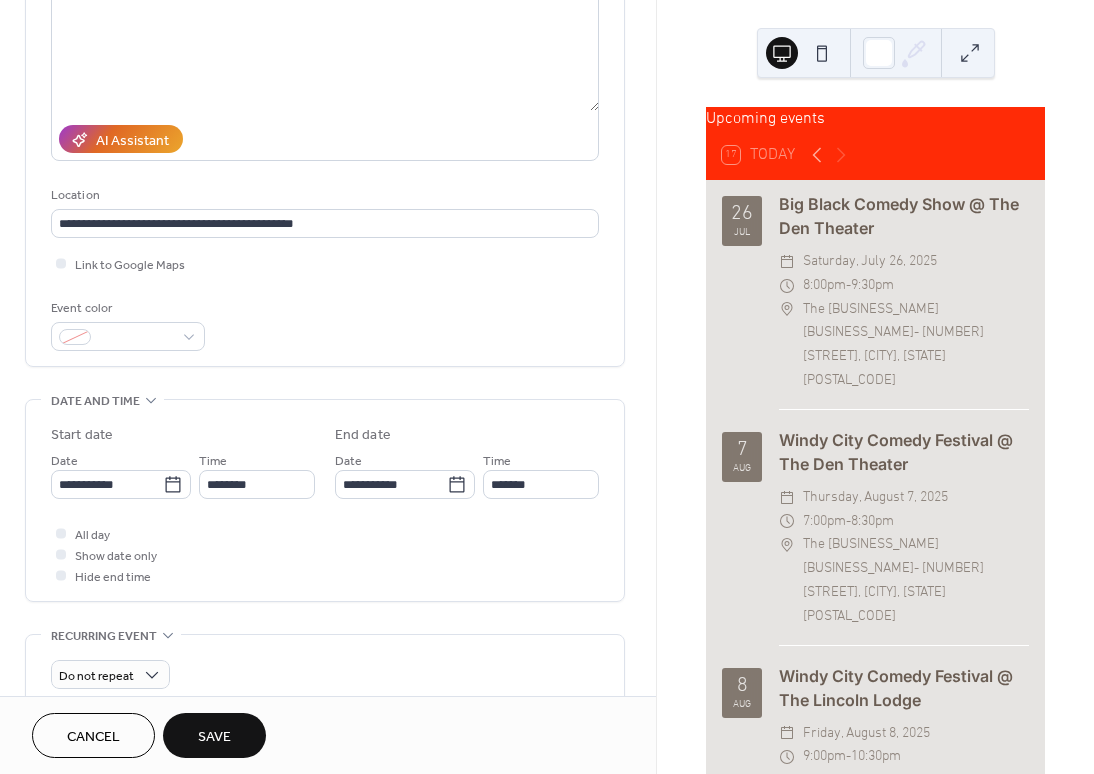type on "**********" 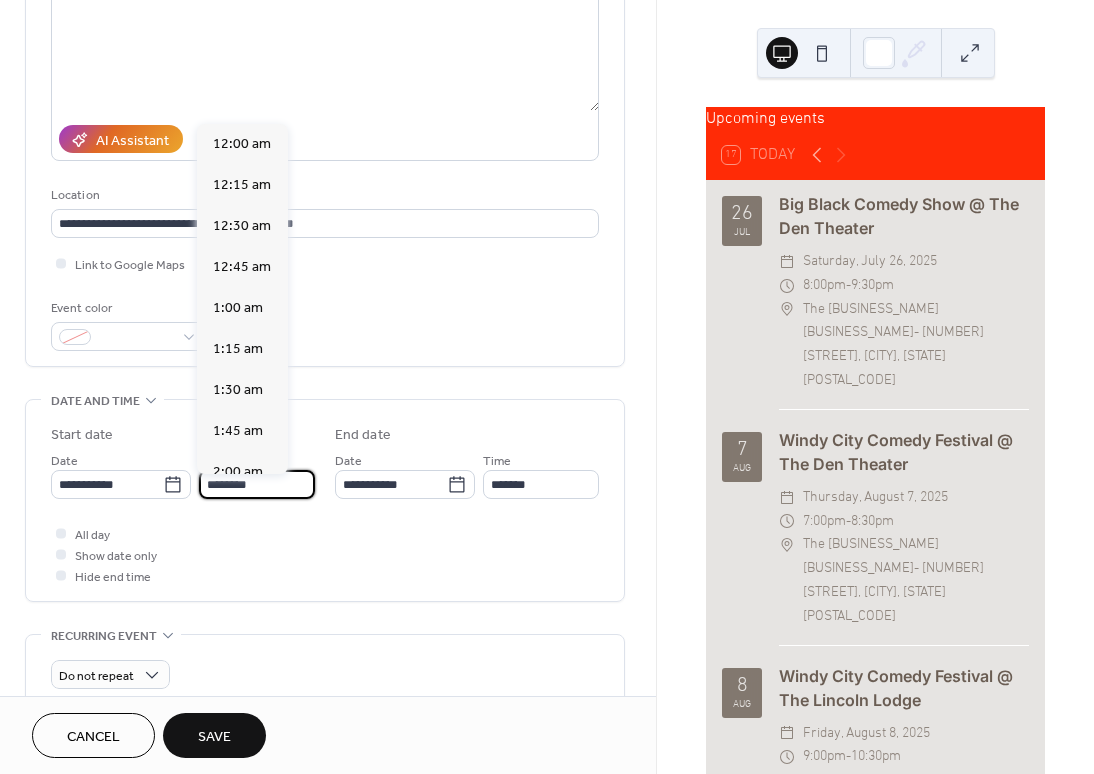 click on "********" at bounding box center (257, 484) 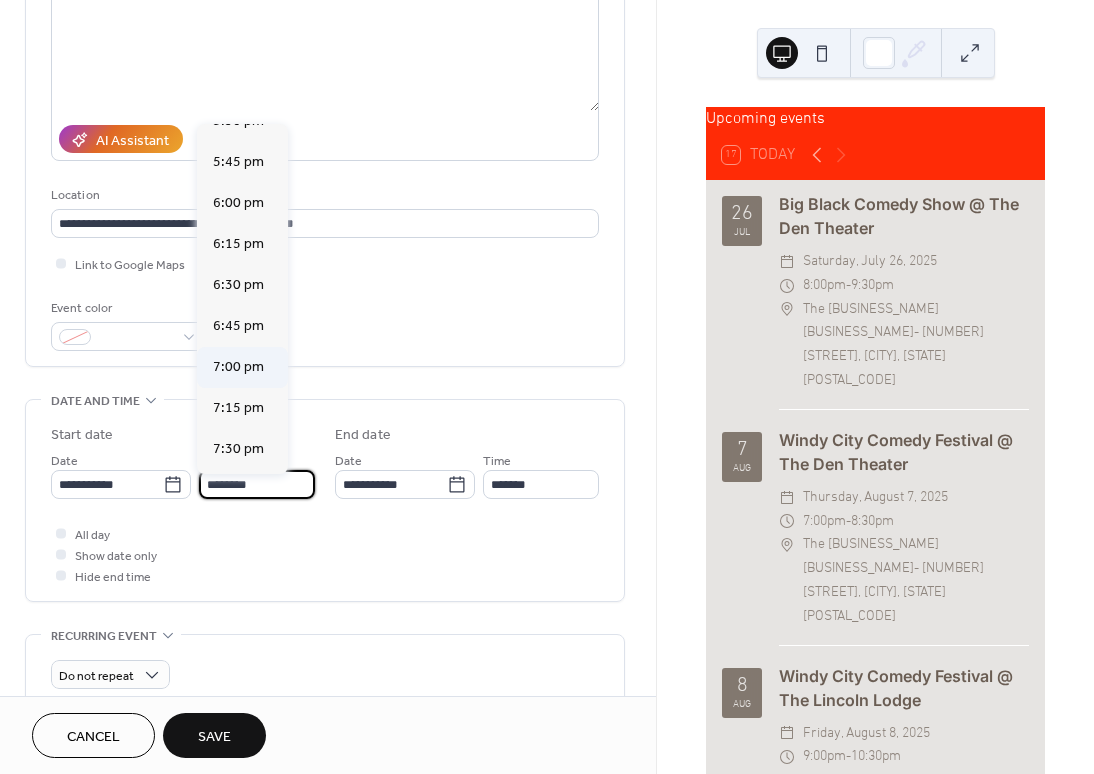 scroll, scrollTop: 3039, scrollLeft: 0, axis: vertical 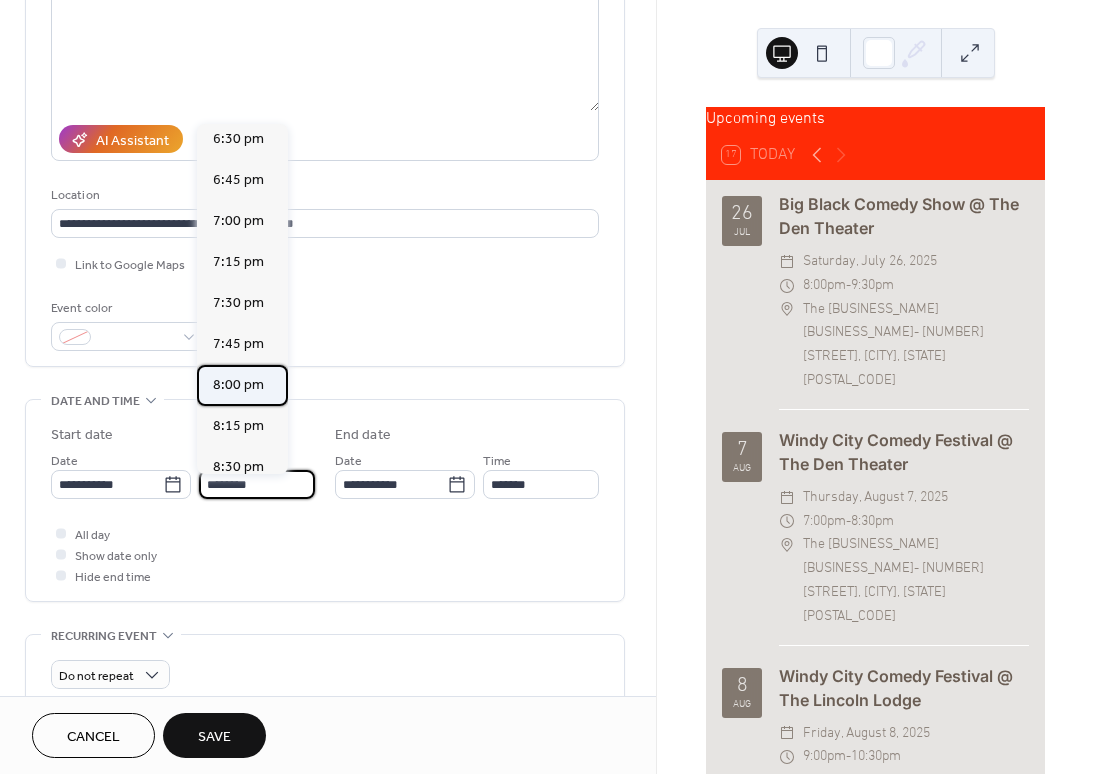 click on "8:00 pm" at bounding box center [238, 385] 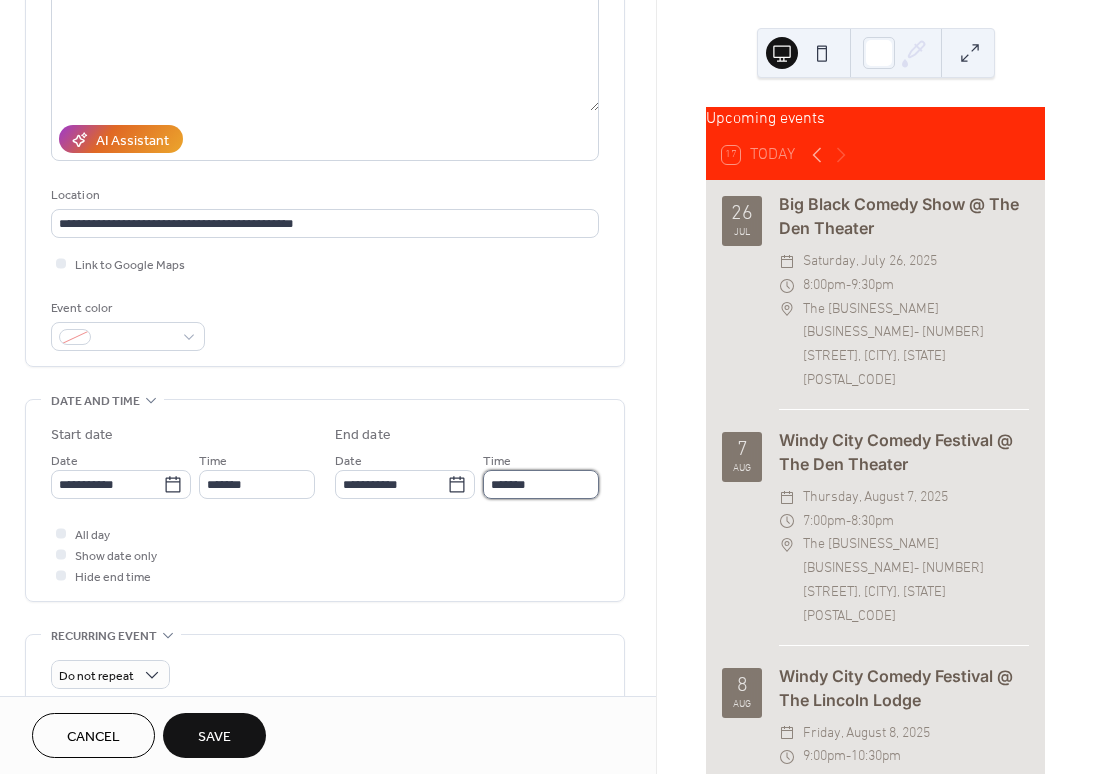 click on "*******" at bounding box center (541, 484) 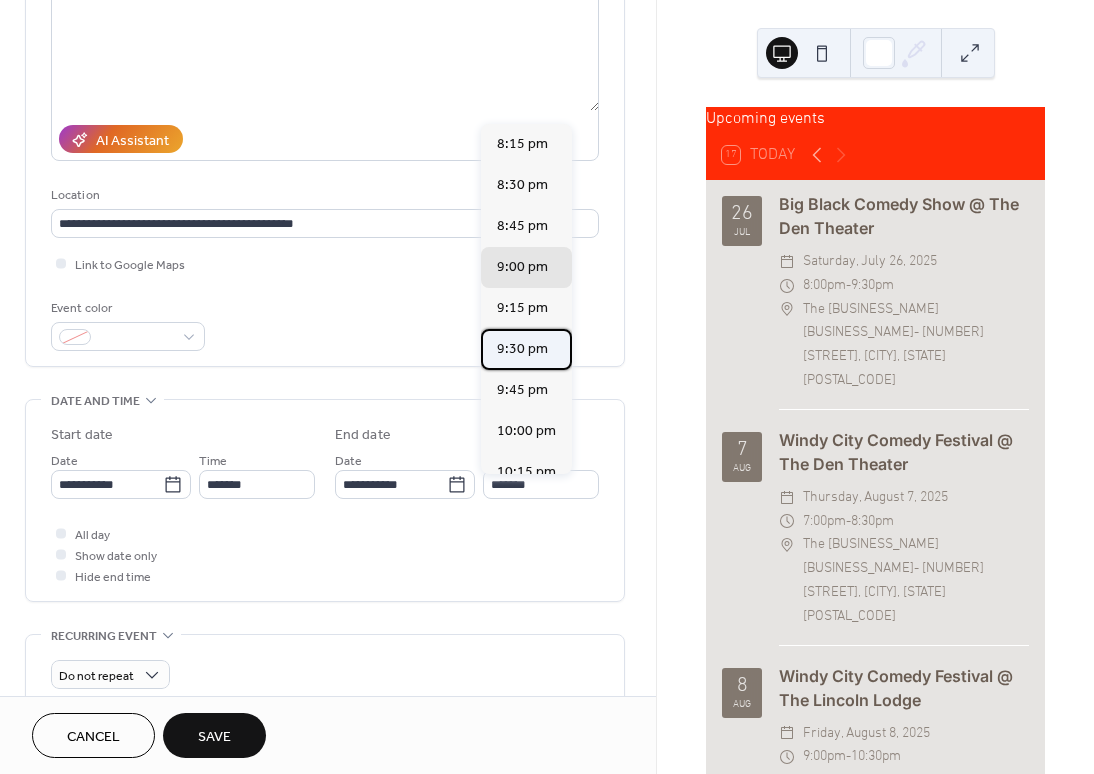 click on "9:30 pm" at bounding box center (522, 349) 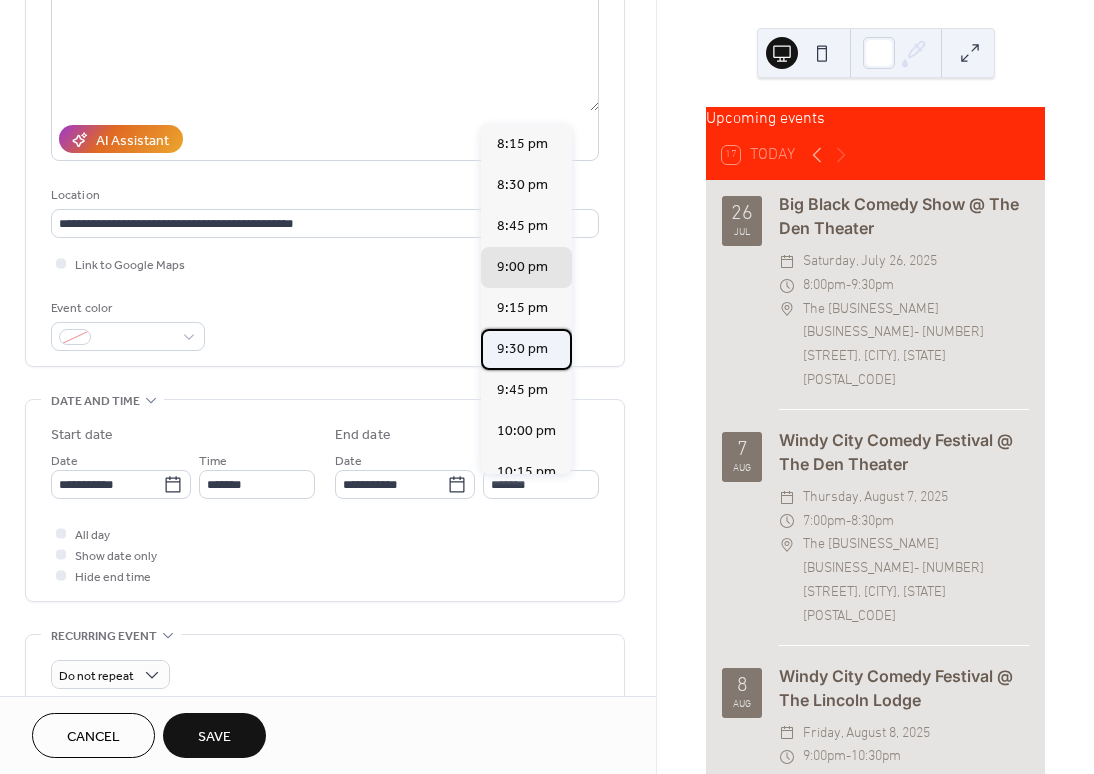 type on "*******" 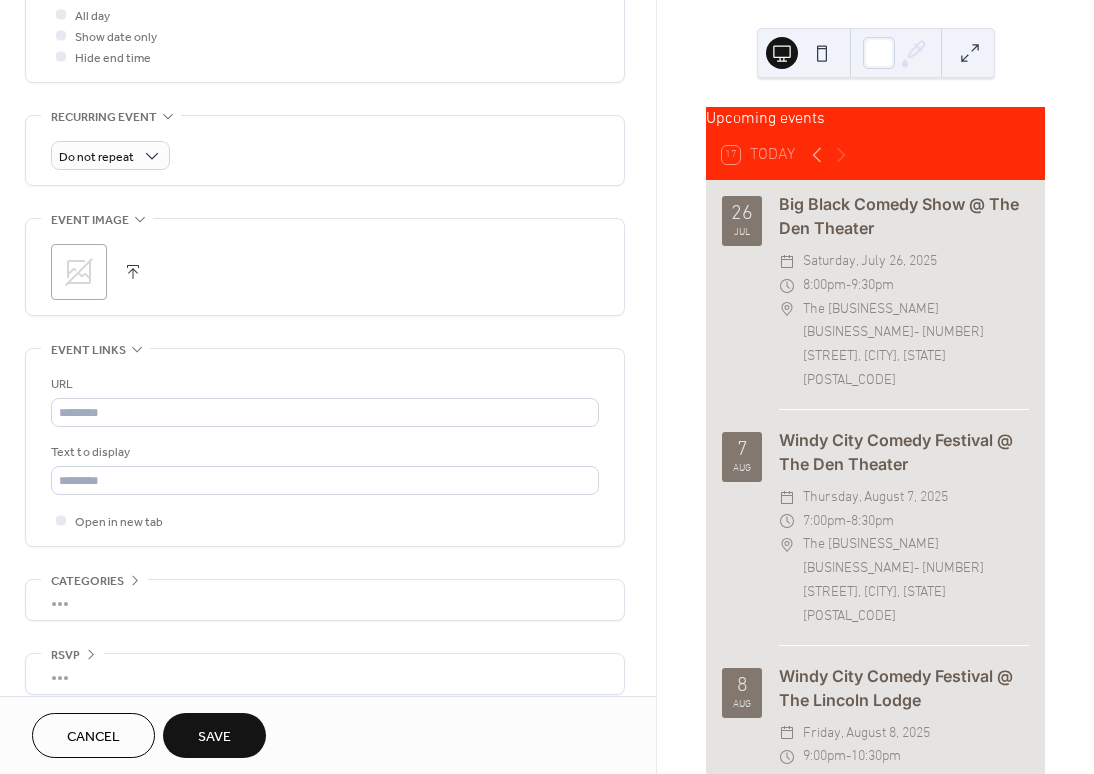 scroll, scrollTop: 800, scrollLeft: 0, axis: vertical 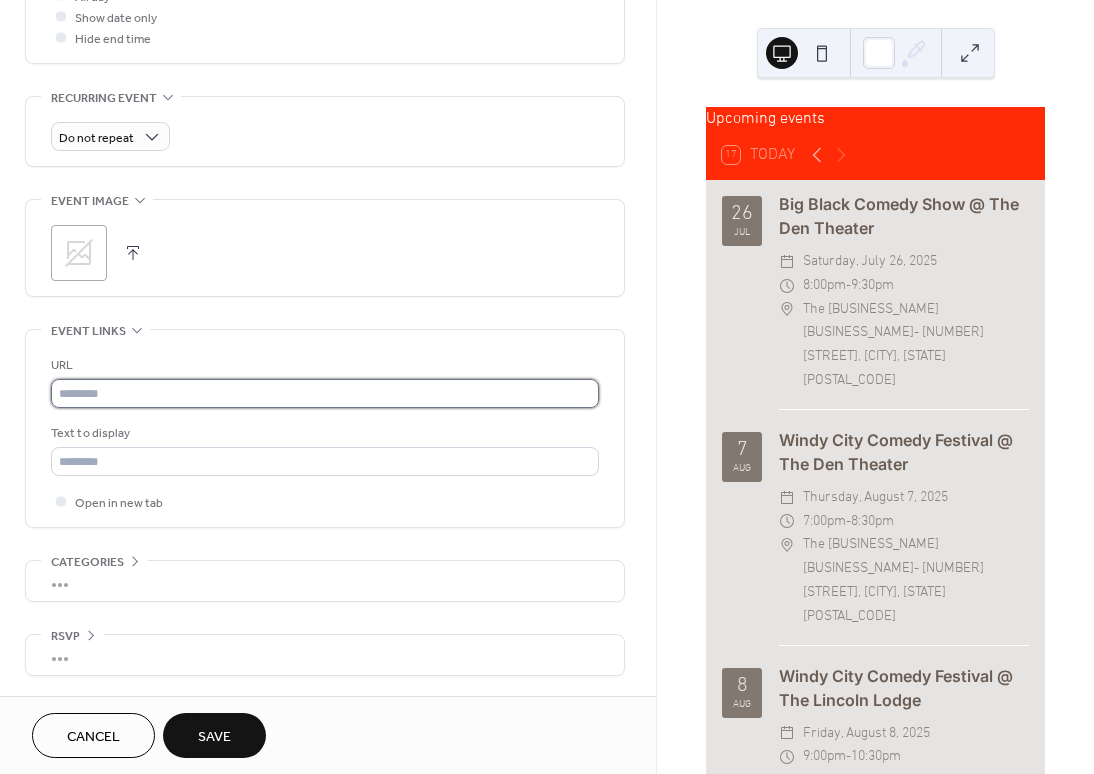 click at bounding box center [325, 393] 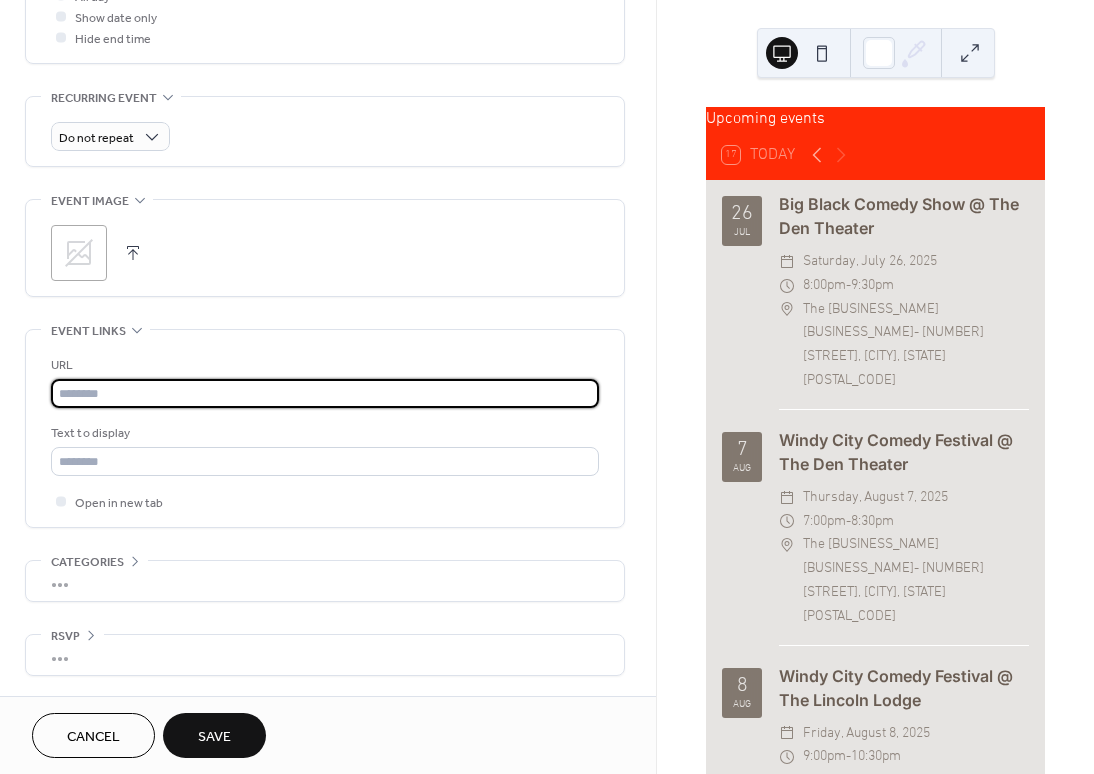 paste on "**********" 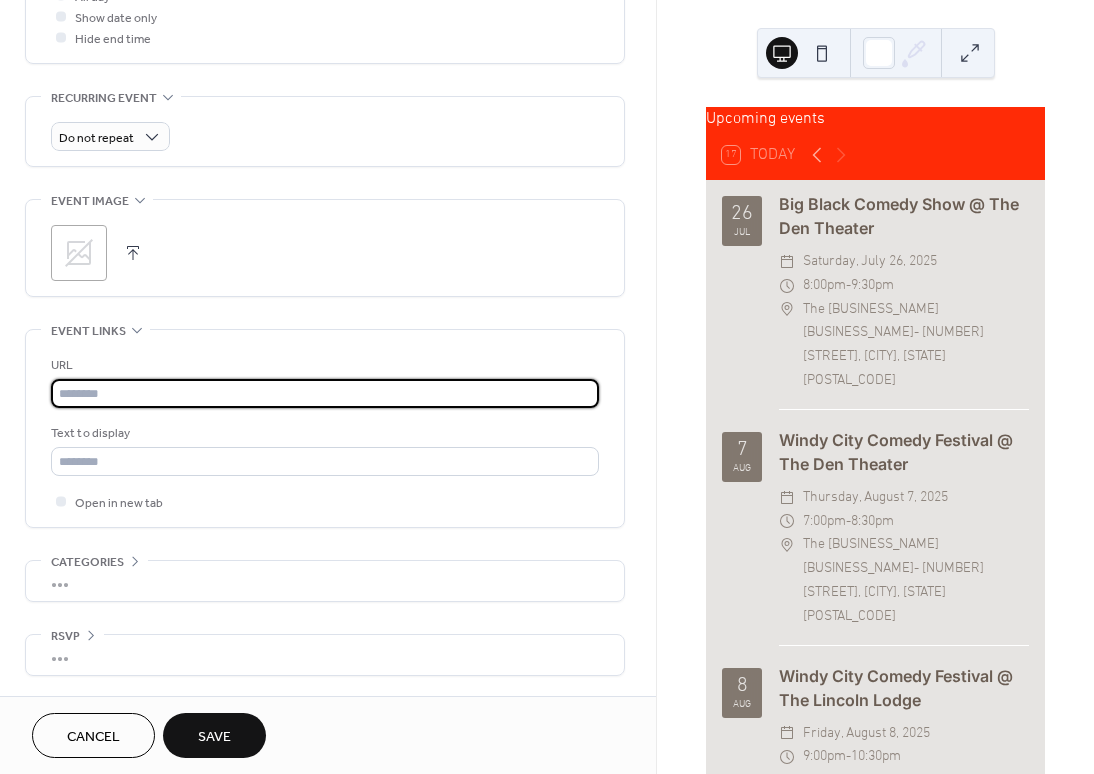 type on "**********" 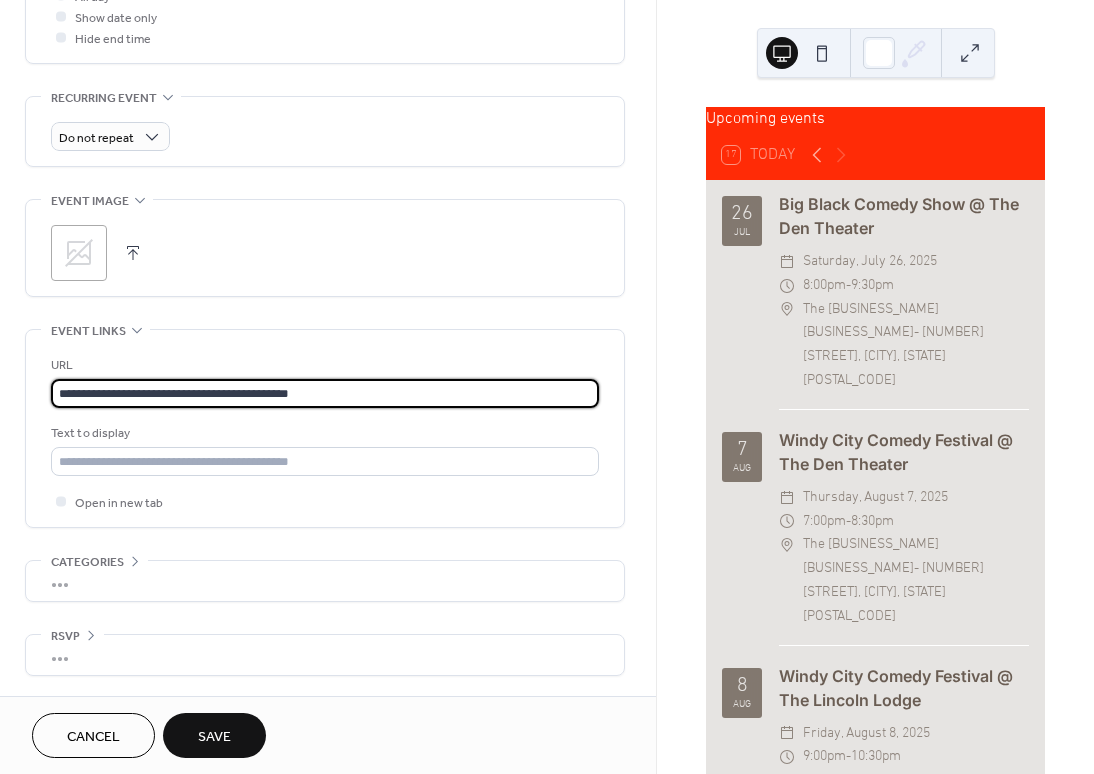 drag, startPoint x: 339, startPoint y: 384, endPoint x: 7, endPoint y: 362, distance: 332.72812 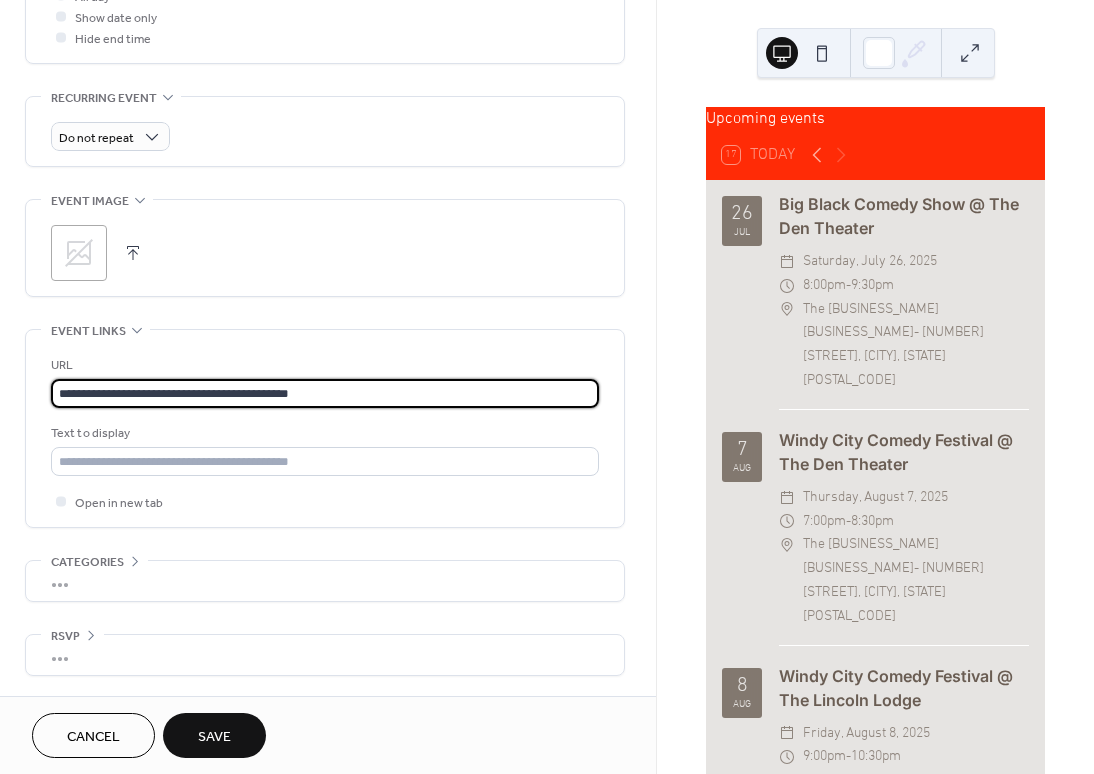 click on "**********" at bounding box center (328, 8) 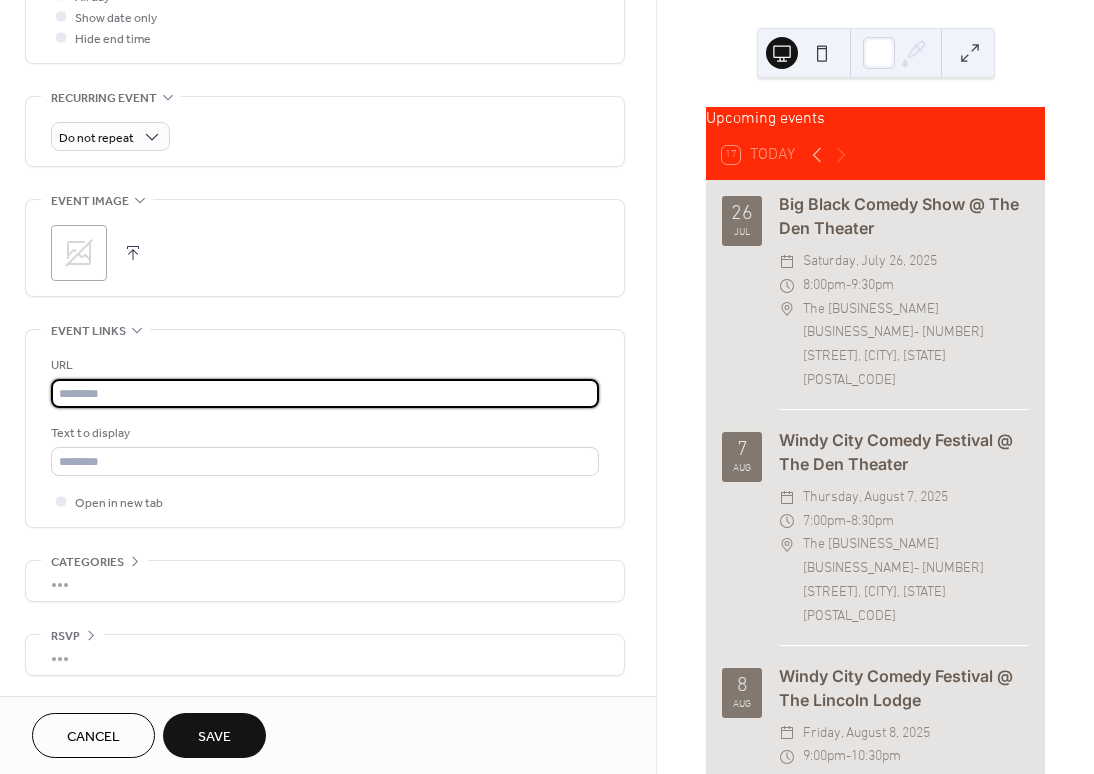 paste on "**********" 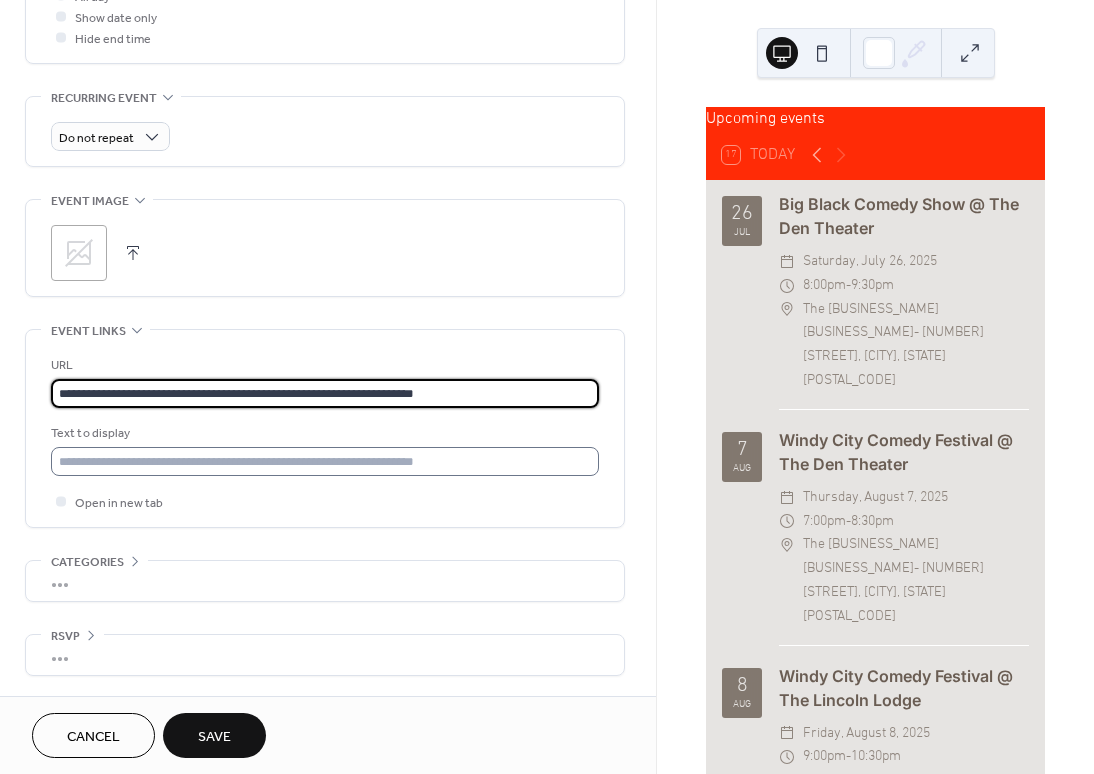 type on "**********" 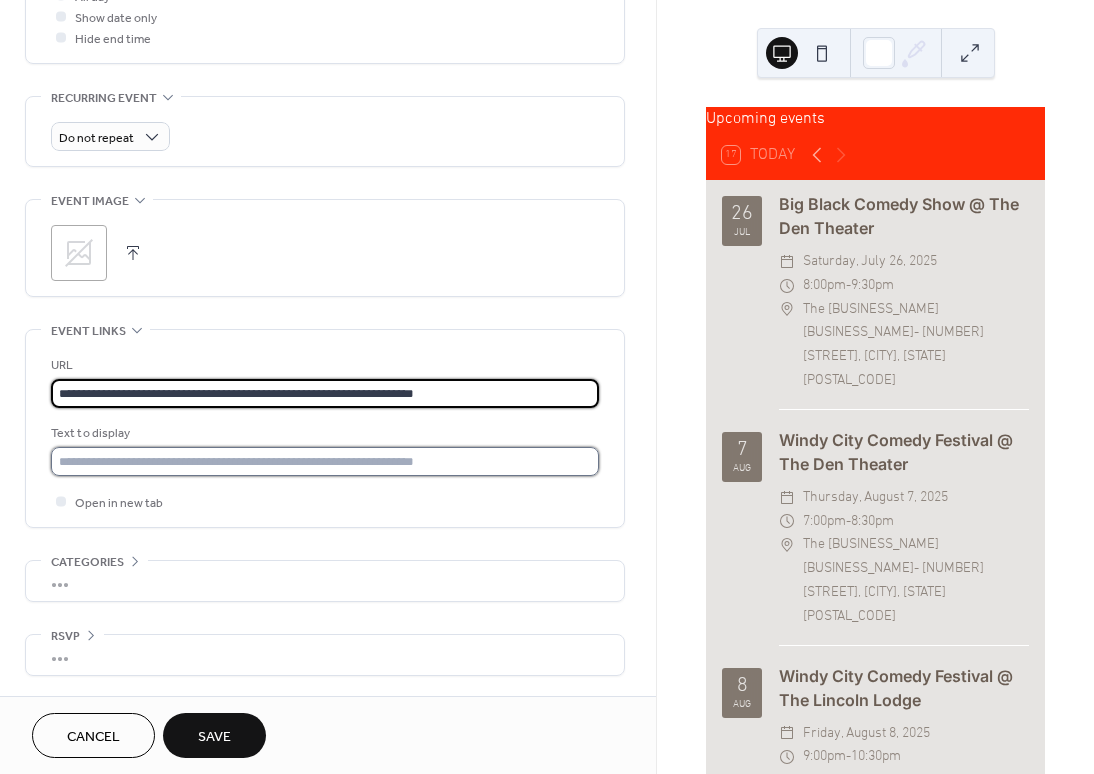 click at bounding box center [325, 461] 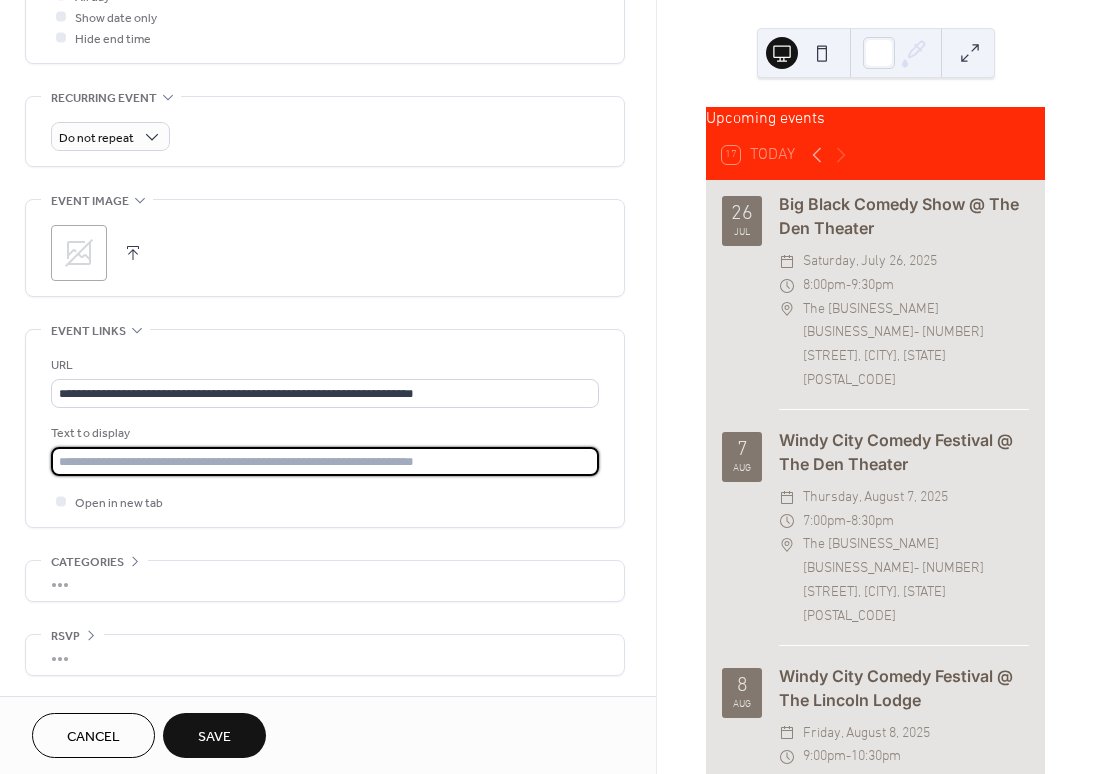 click at bounding box center (325, 461) 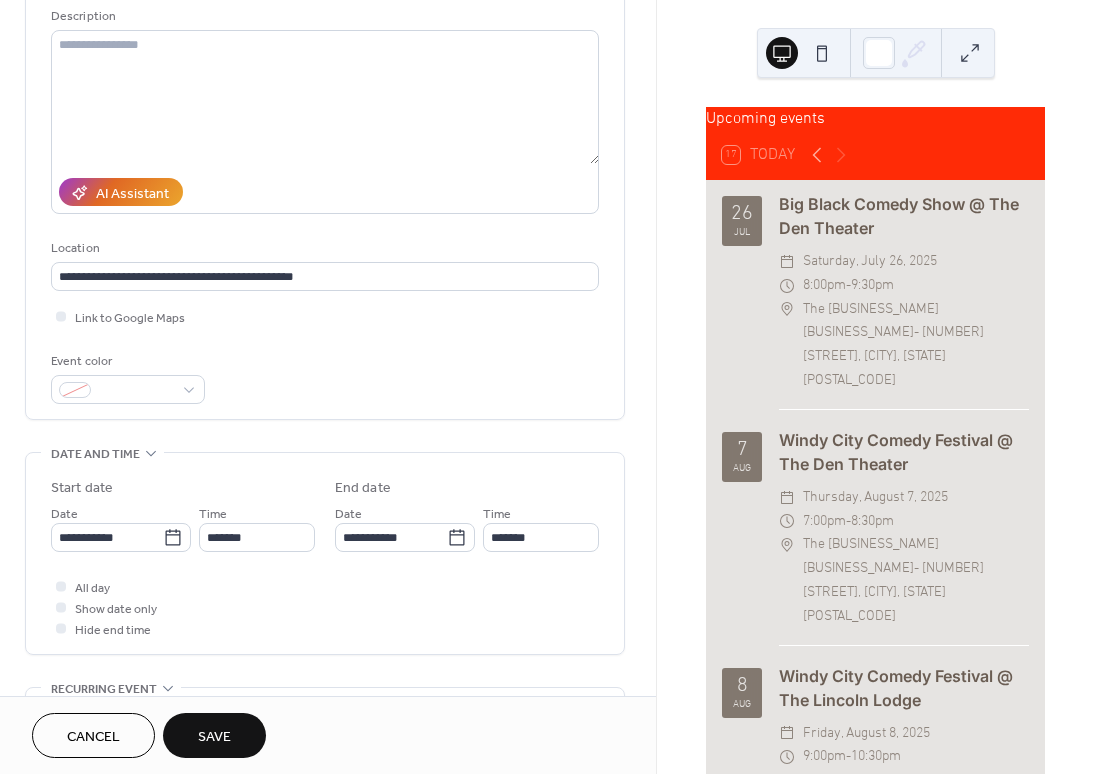 scroll, scrollTop: 0, scrollLeft: 0, axis: both 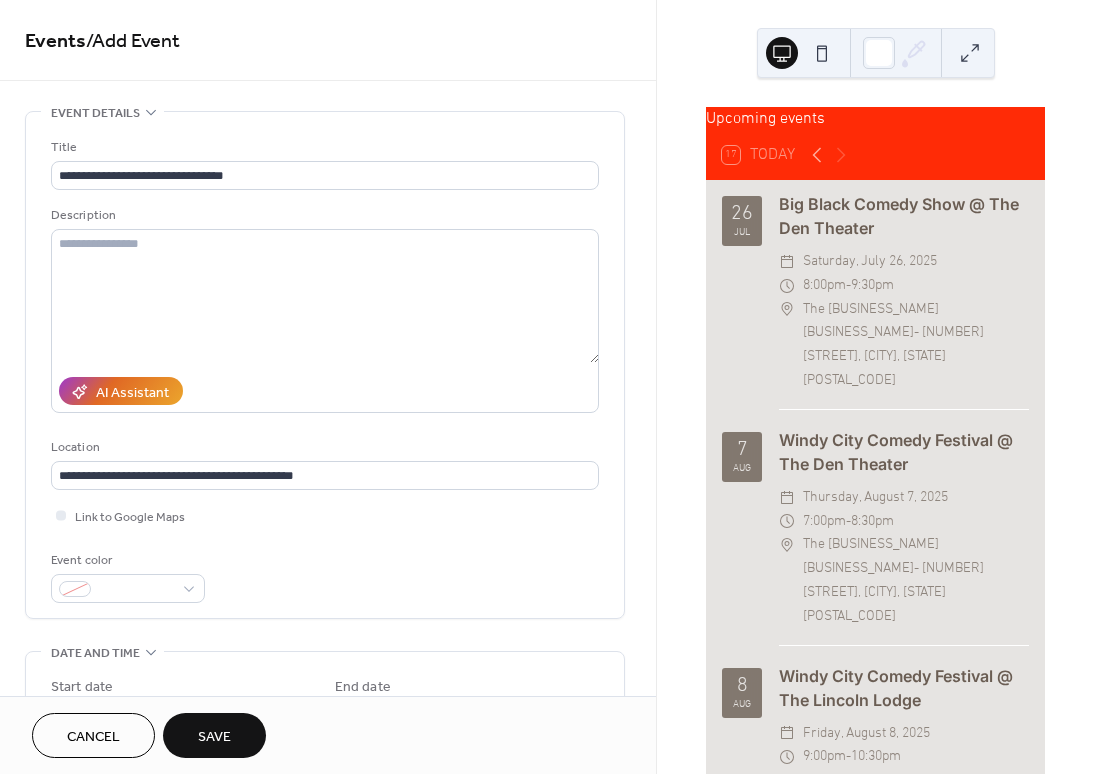 type on "*******" 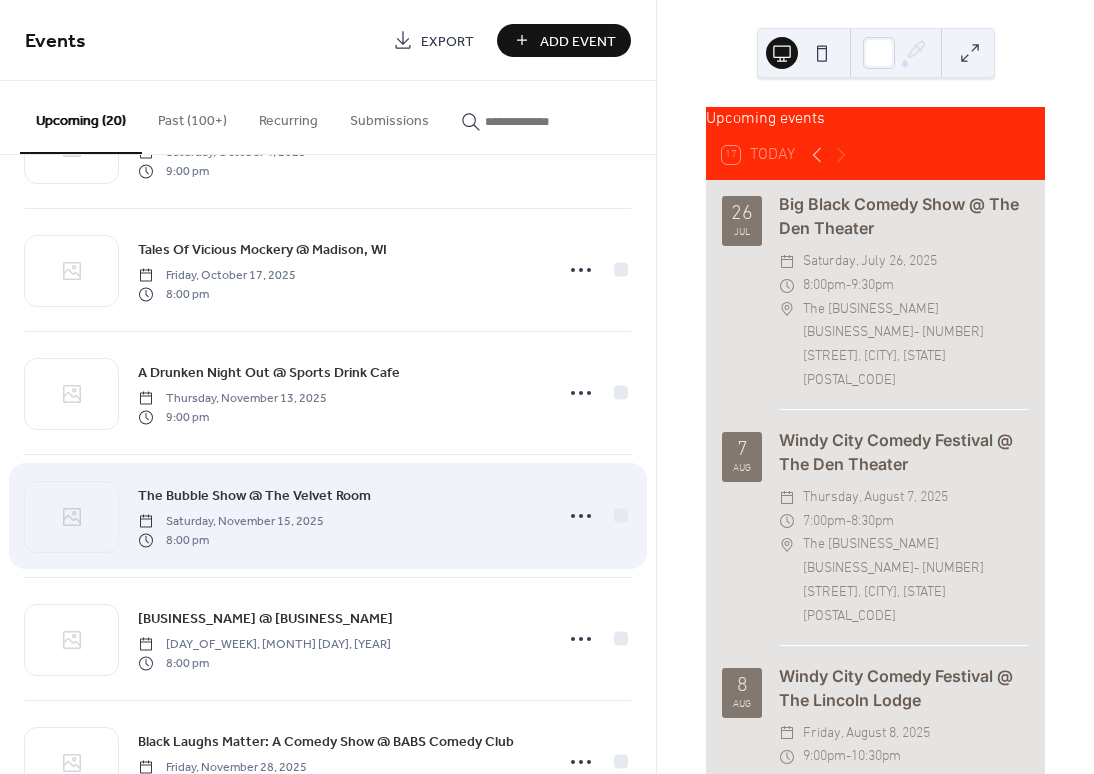 scroll, scrollTop: 998, scrollLeft: 0, axis: vertical 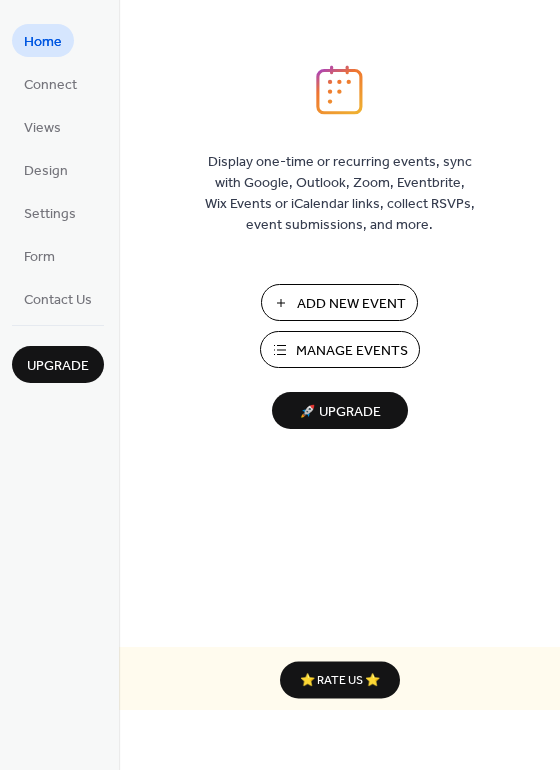 click on "Manage Events" at bounding box center (352, 351) 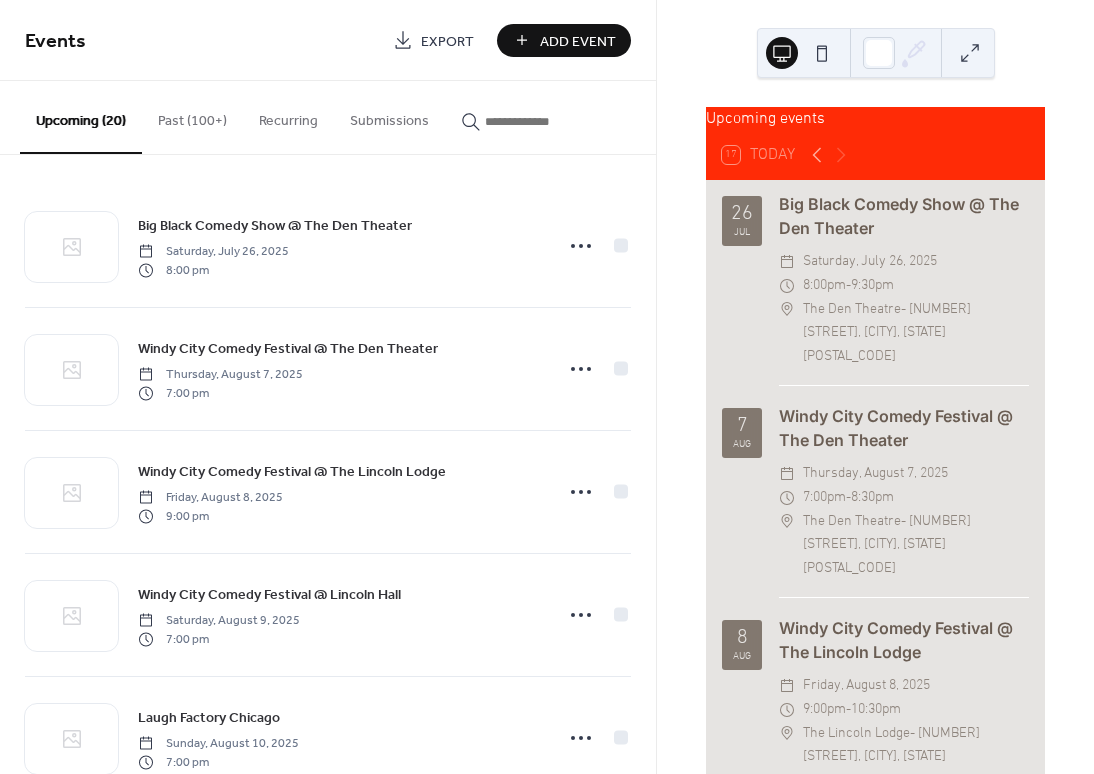 scroll, scrollTop: 0, scrollLeft: 0, axis: both 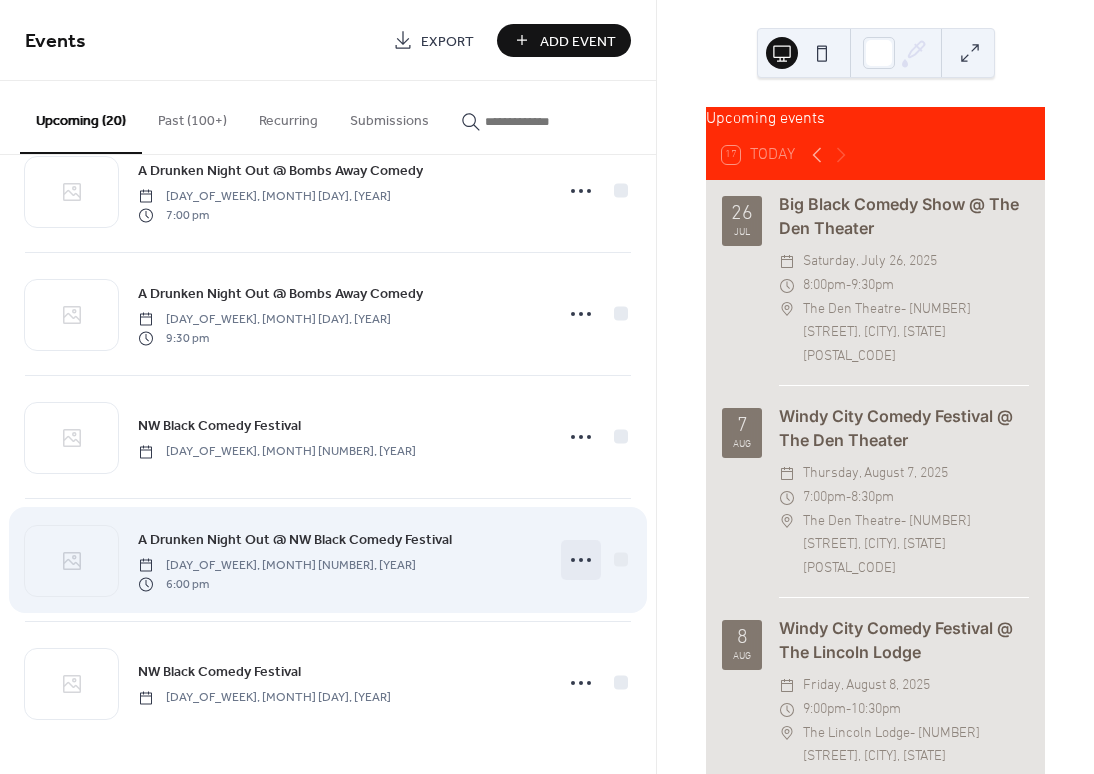 click 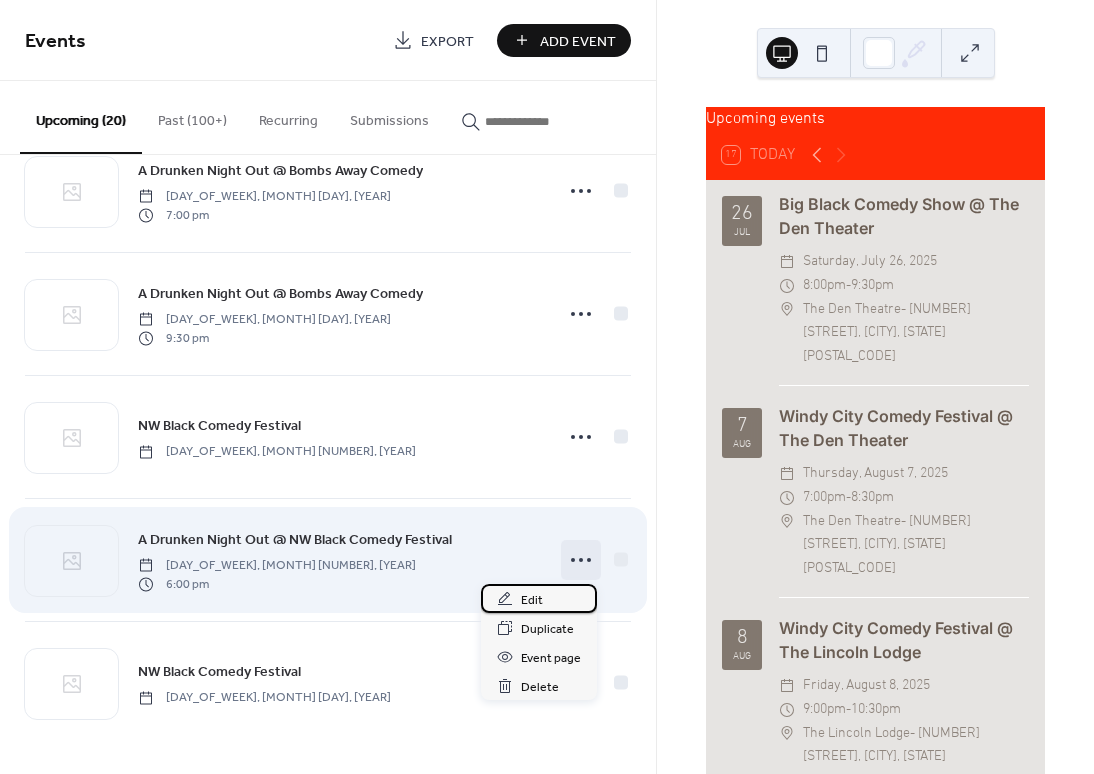 click on "Edit" at bounding box center (539, 598) 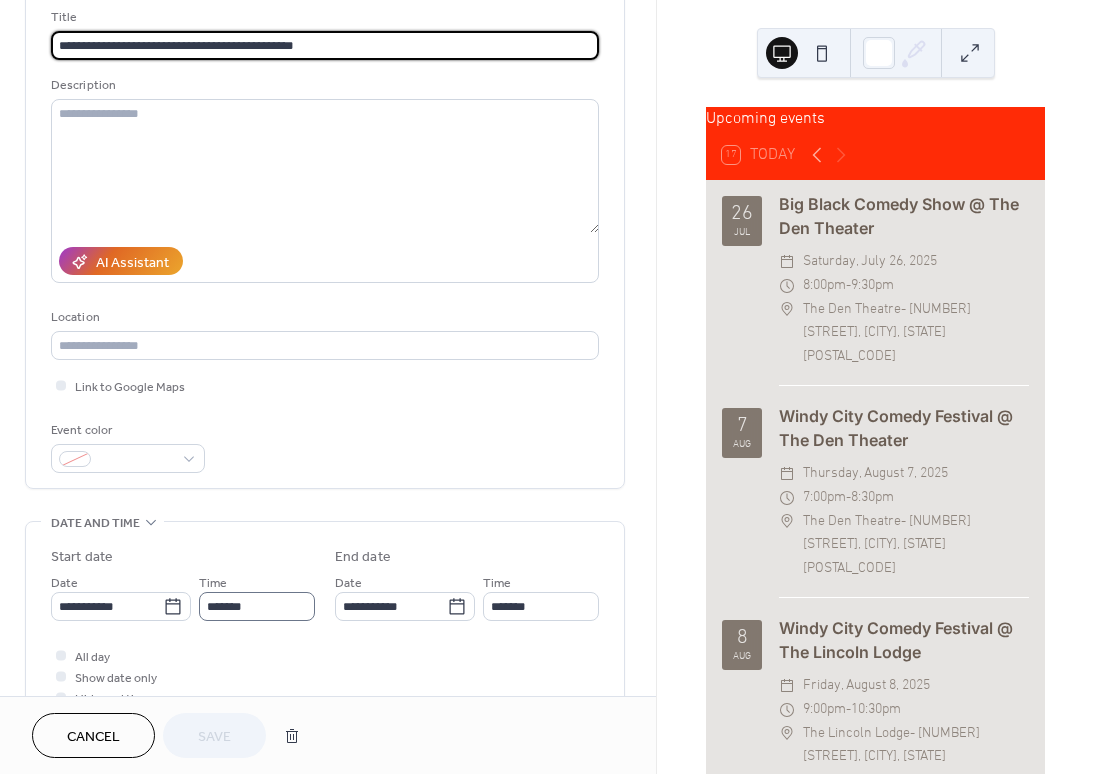 scroll, scrollTop: 282, scrollLeft: 0, axis: vertical 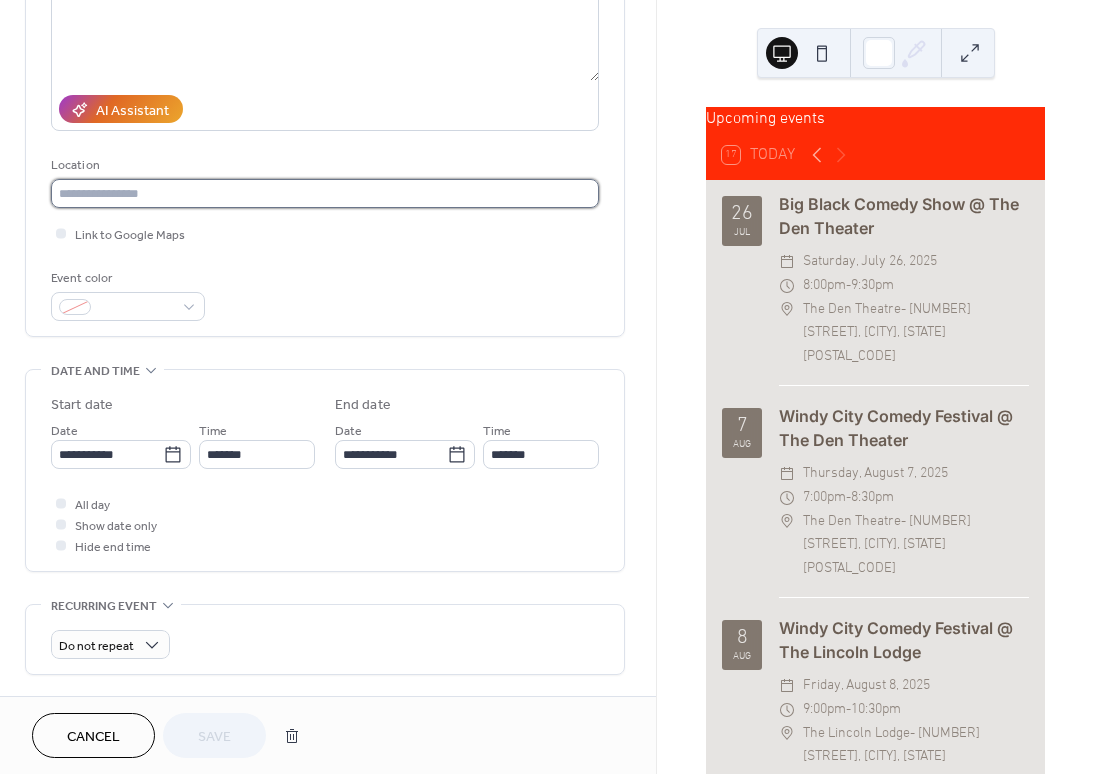 click at bounding box center (325, 193) 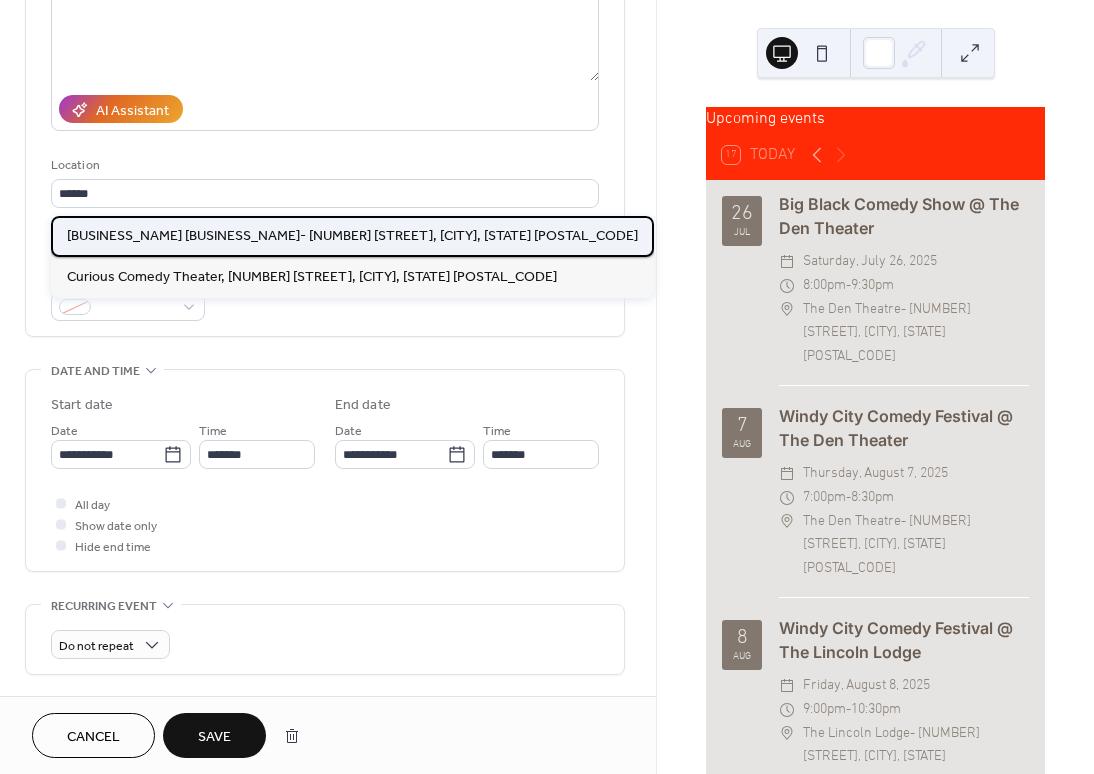 click on "[BUSINESS_NAME]- [NUMBER] [STREET], [CITY], [STATE] [POSTAL_CODE]" at bounding box center [352, 236] 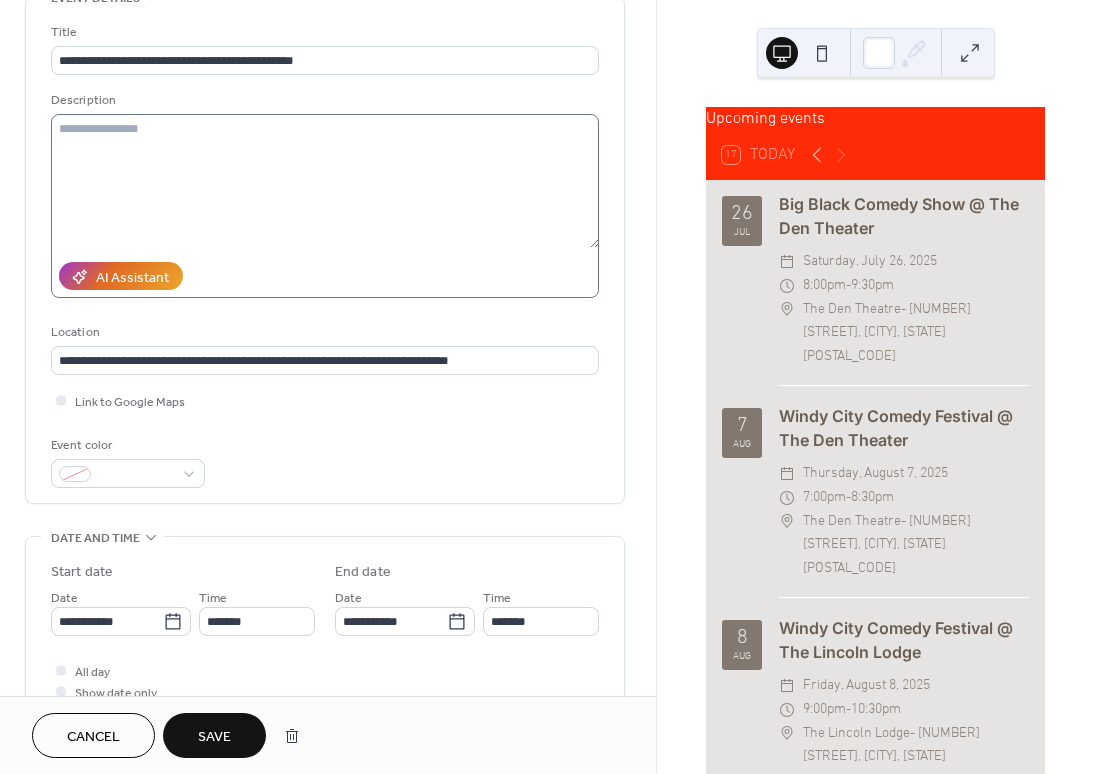 scroll, scrollTop: 0, scrollLeft: 0, axis: both 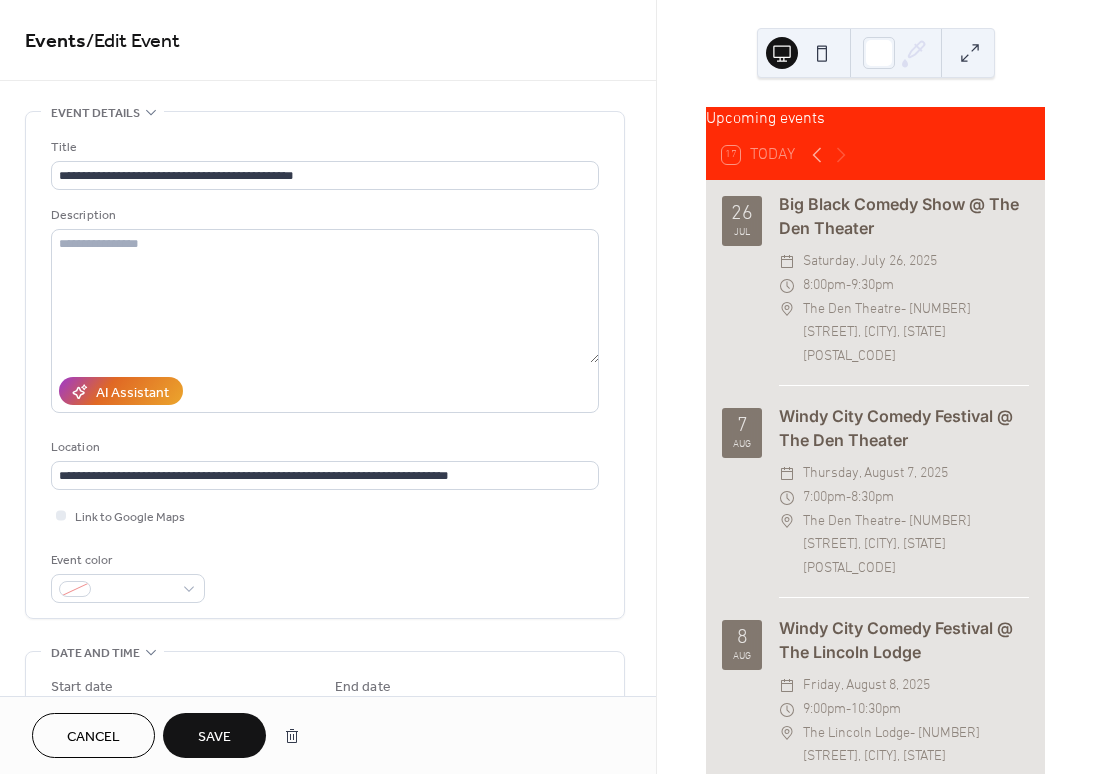 click on "Save" at bounding box center [214, 735] 